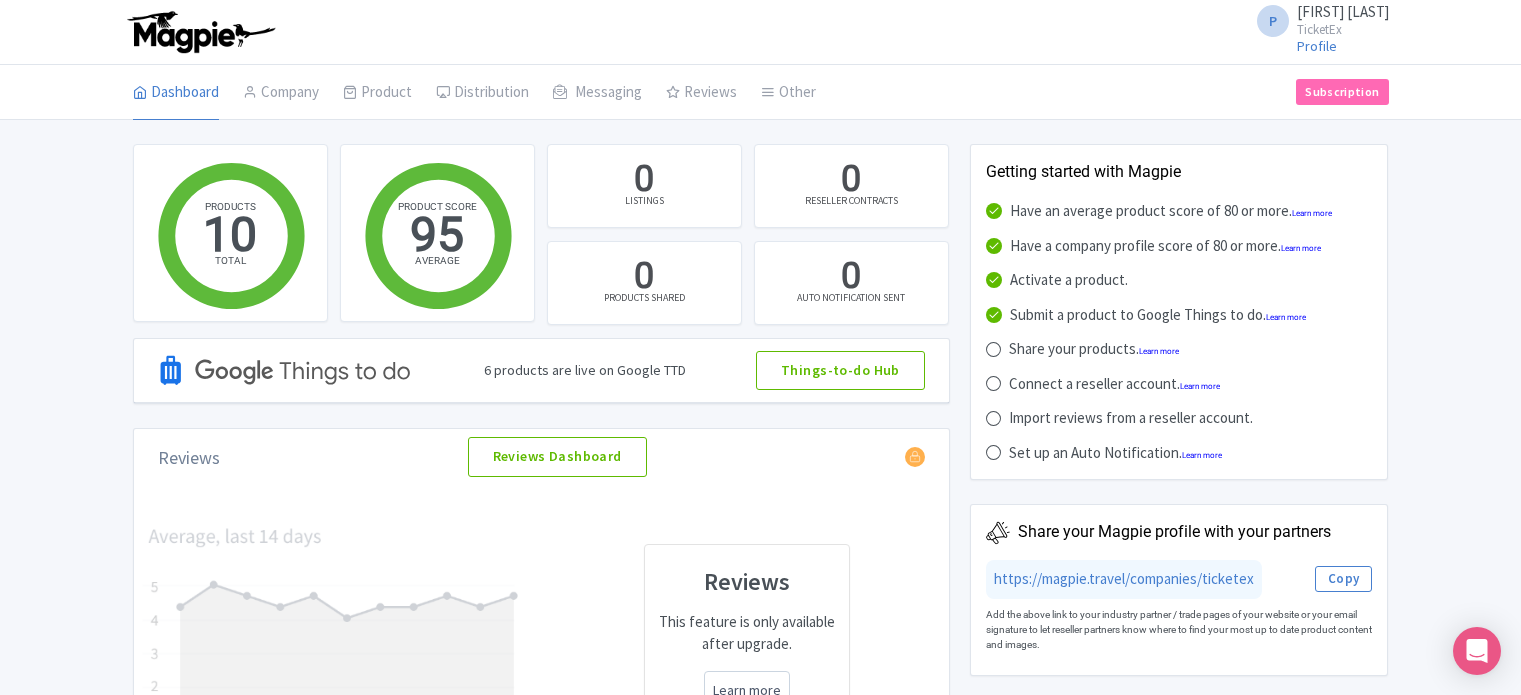 scroll, scrollTop: 0, scrollLeft: 0, axis: both 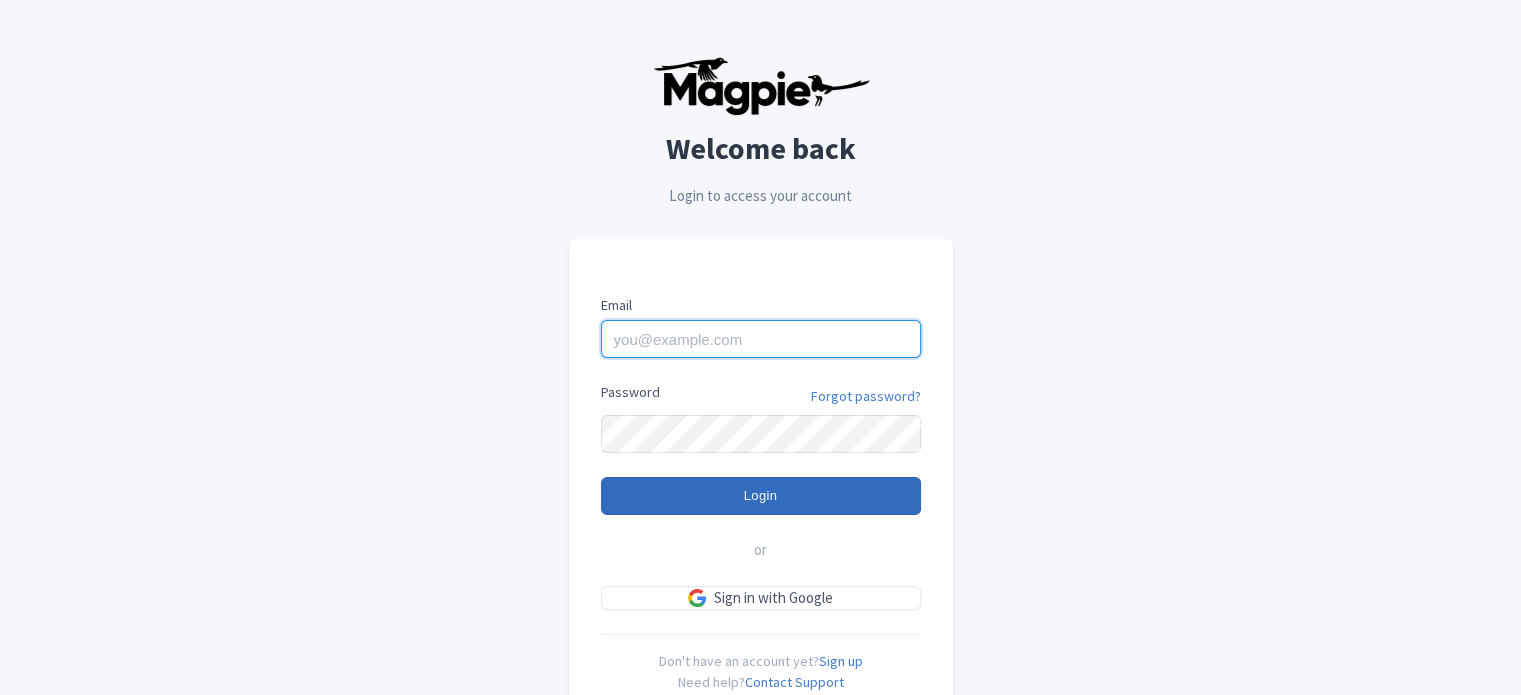 type on "[USERNAME]@example.com" 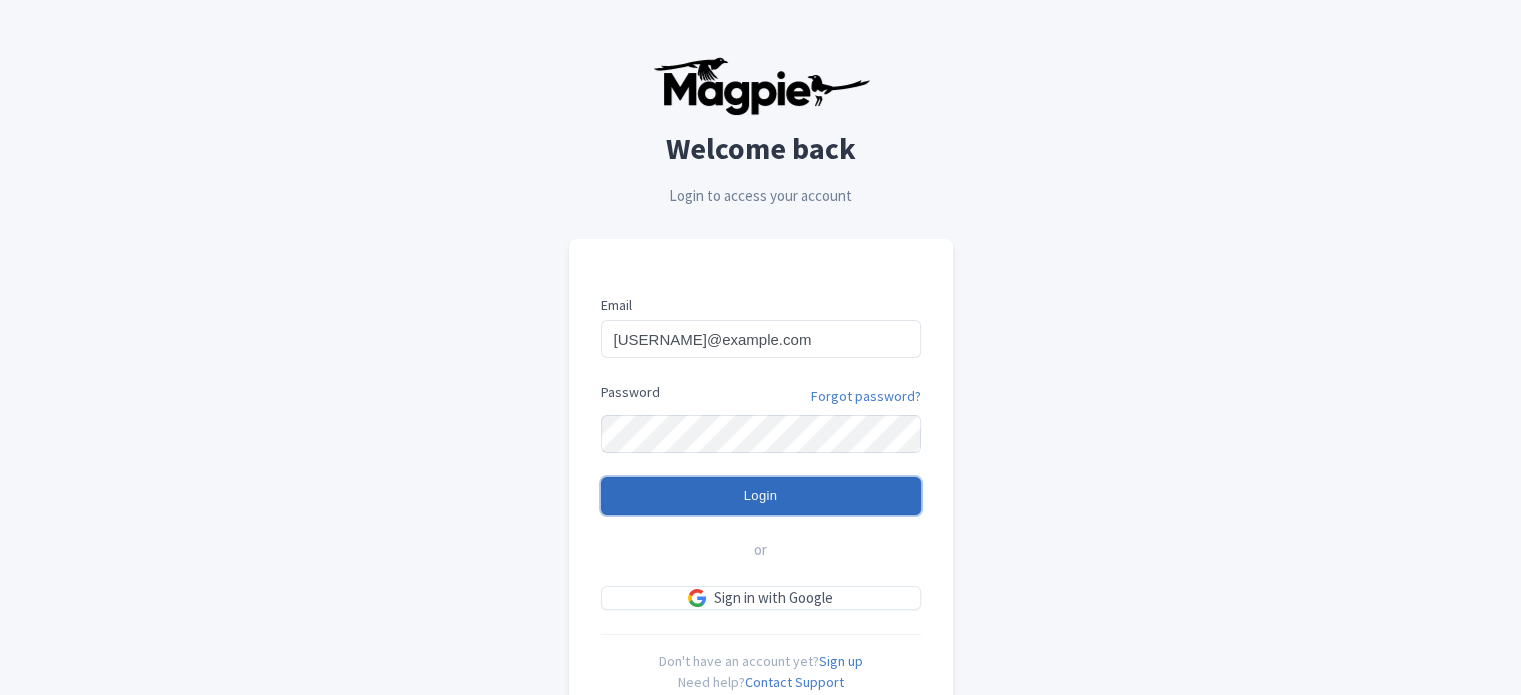 click on "Login" at bounding box center [761, 496] 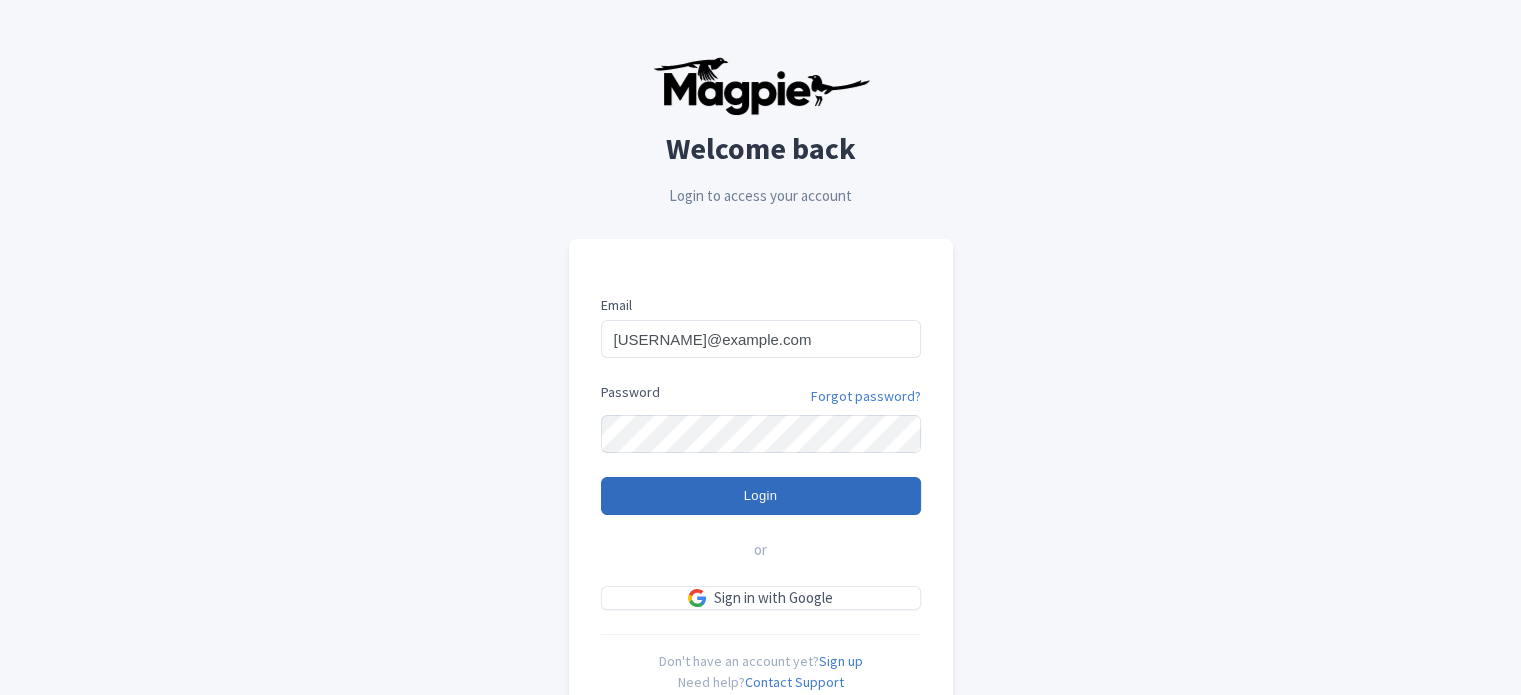 type on "Logging in..." 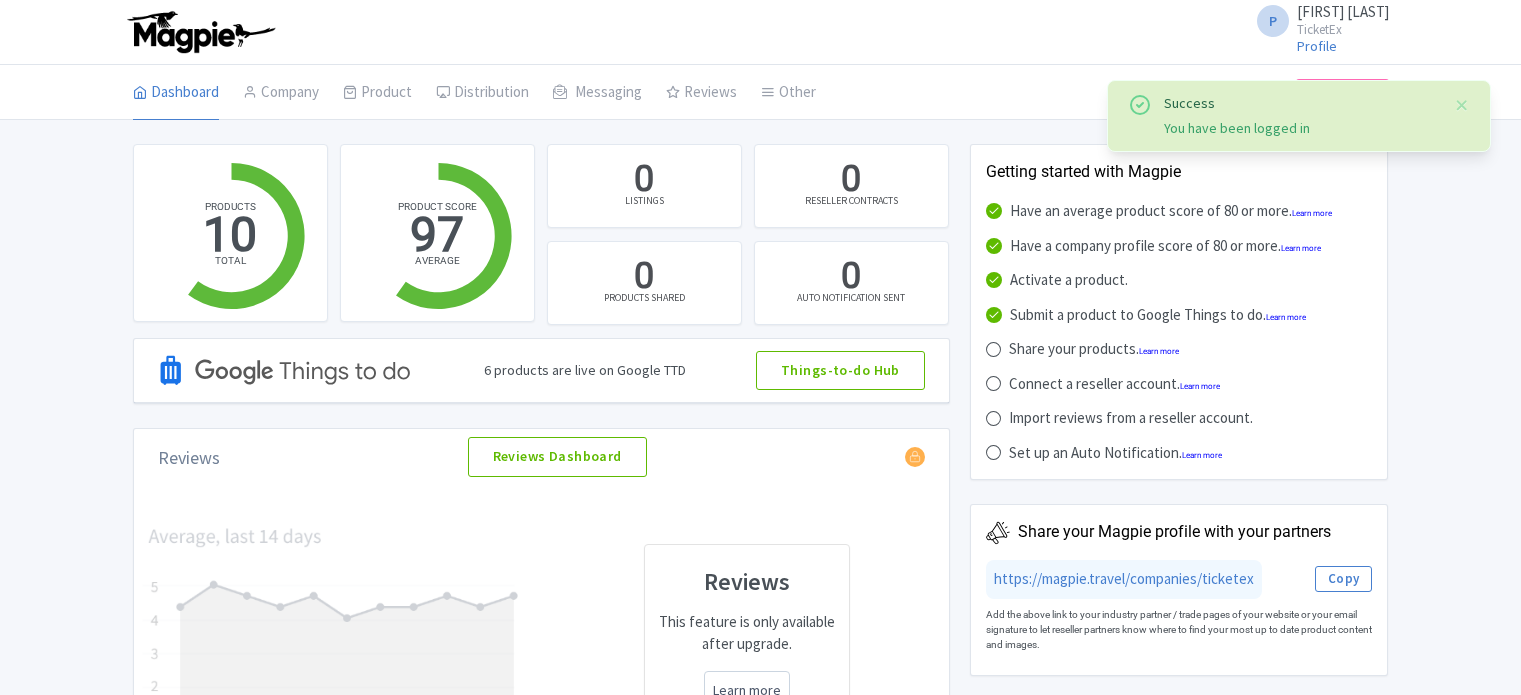 scroll, scrollTop: 0, scrollLeft: 0, axis: both 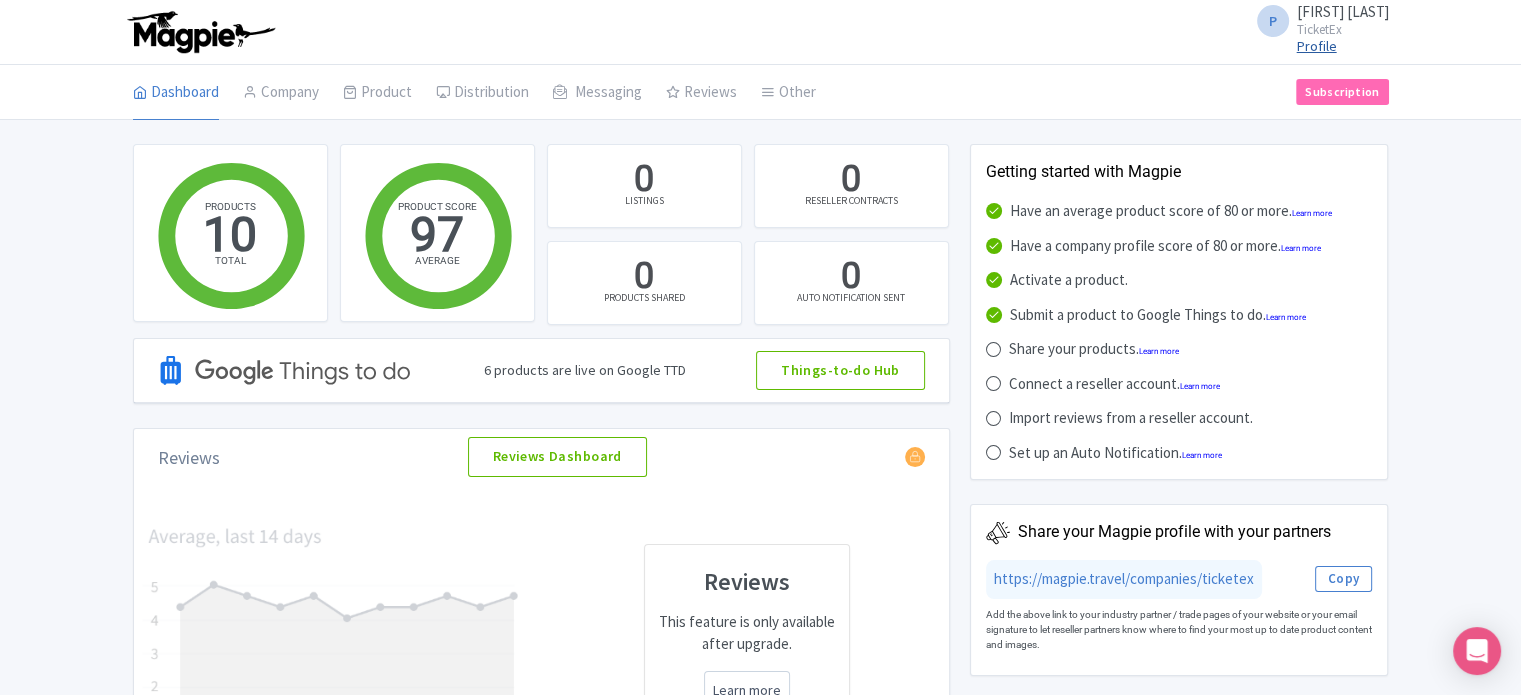 click on "Profile" at bounding box center (1317, 46) 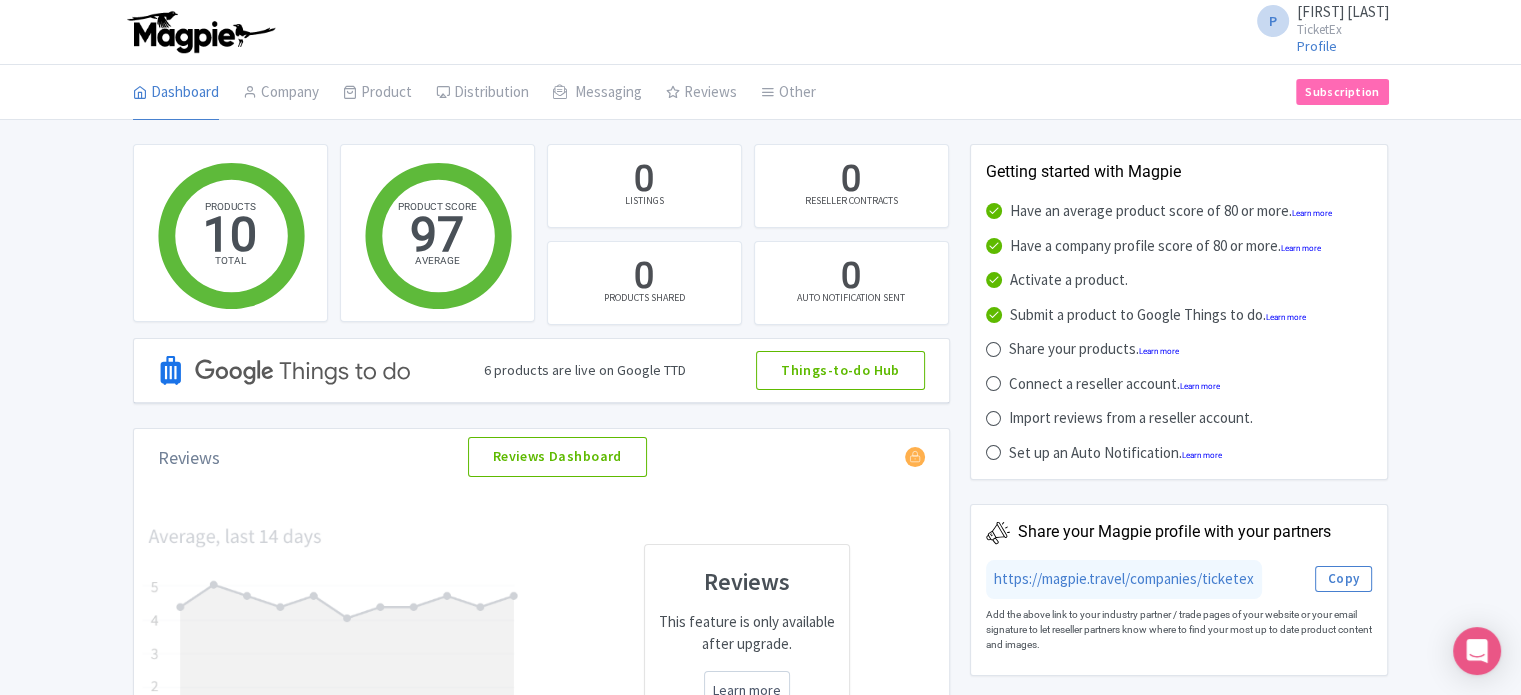 click on "P" at bounding box center (1273, 21) 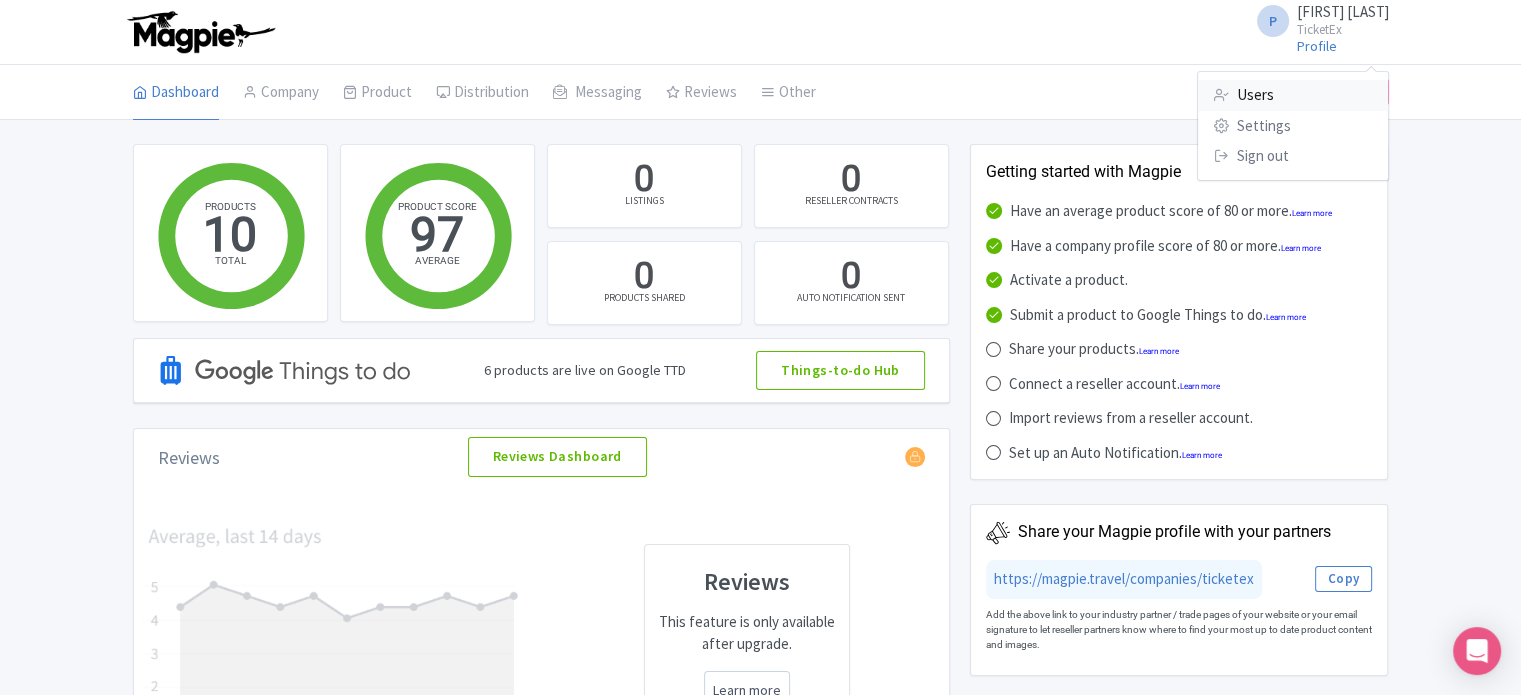 click on "Users" at bounding box center [1293, 95] 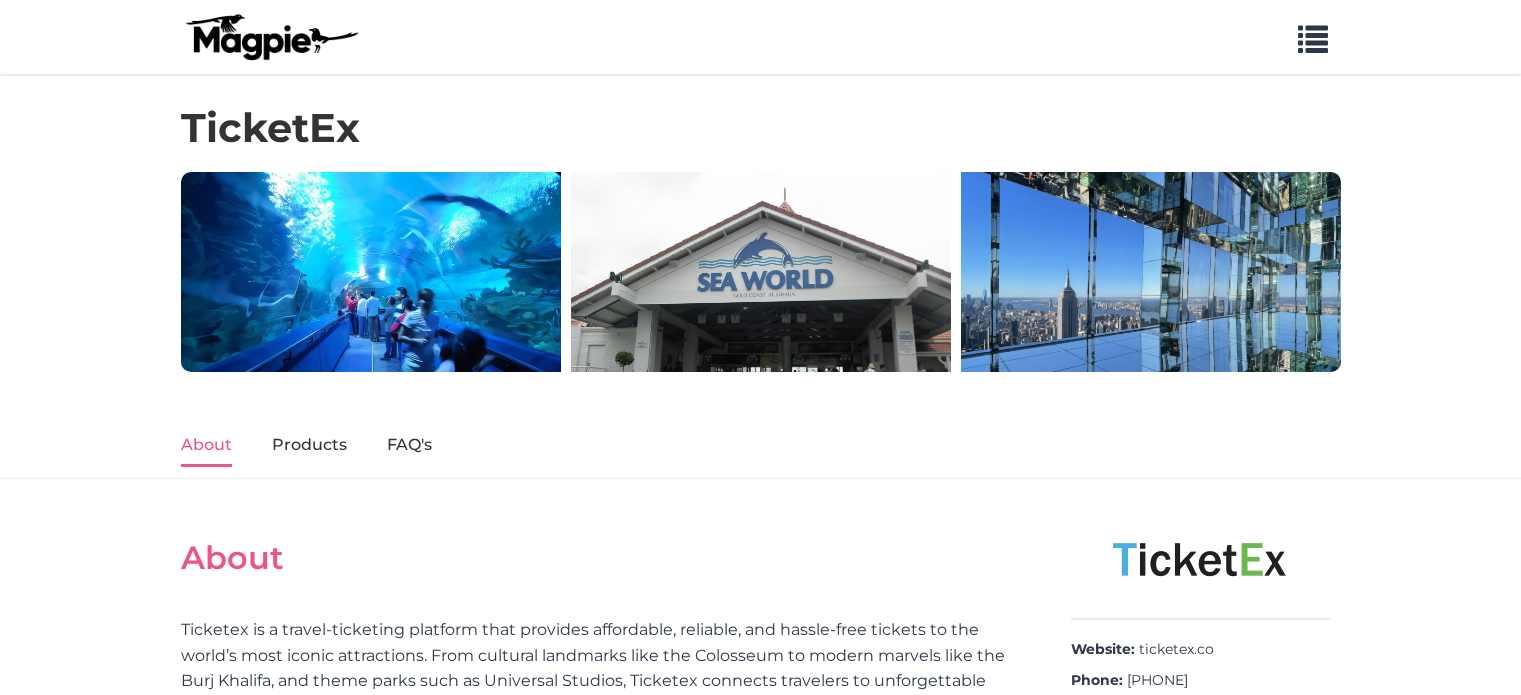 scroll, scrollTop: 0, scrollLeft: 0, axis: both 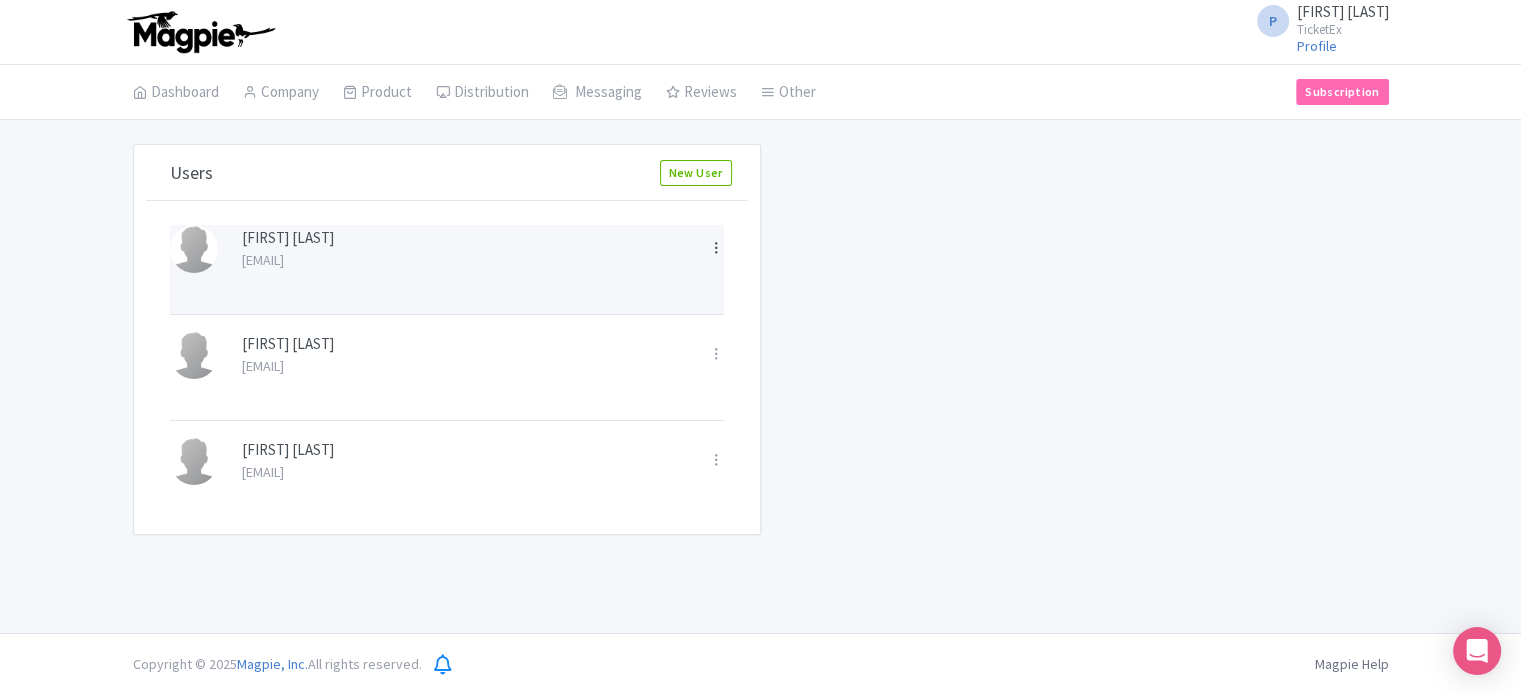click at bounding box center (716, 247) 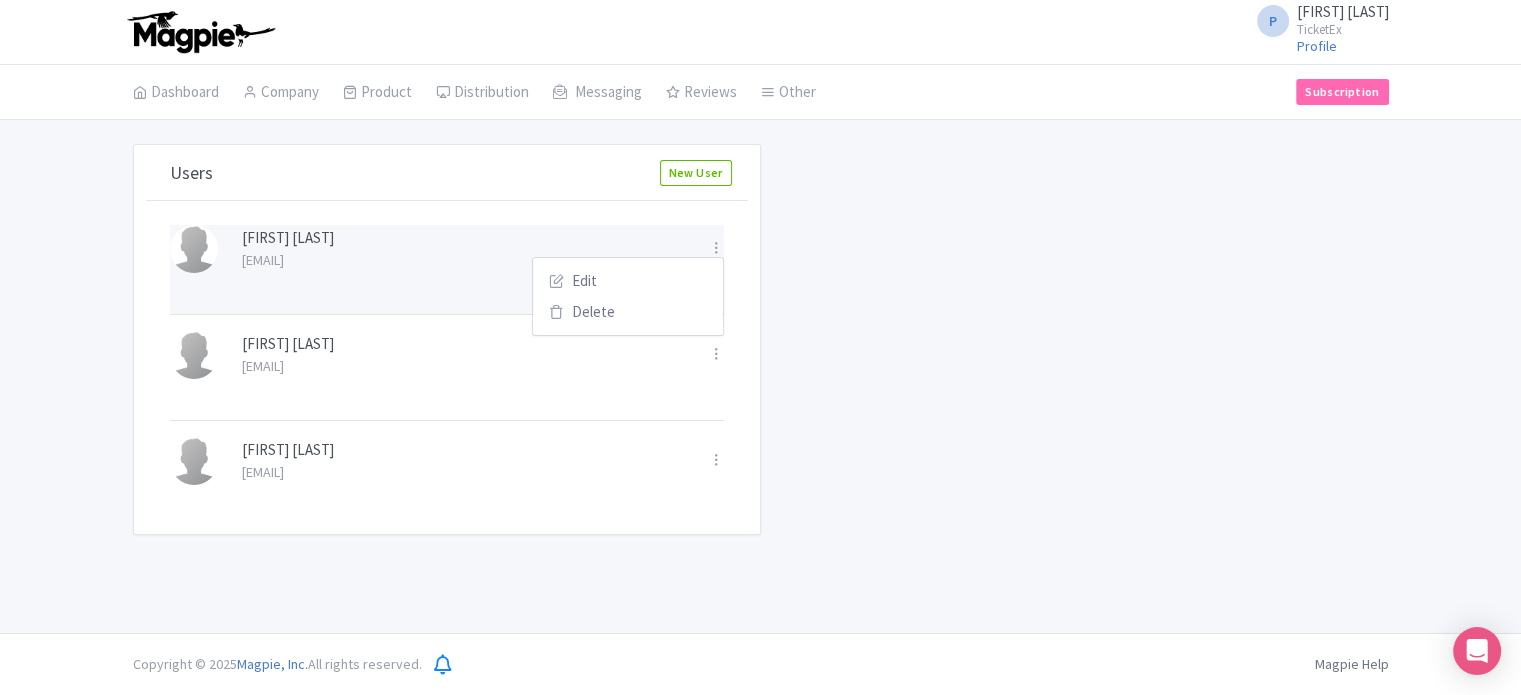 click on "Anshul.chittodiya@ticketex.co" at bounding box center [463, 260] 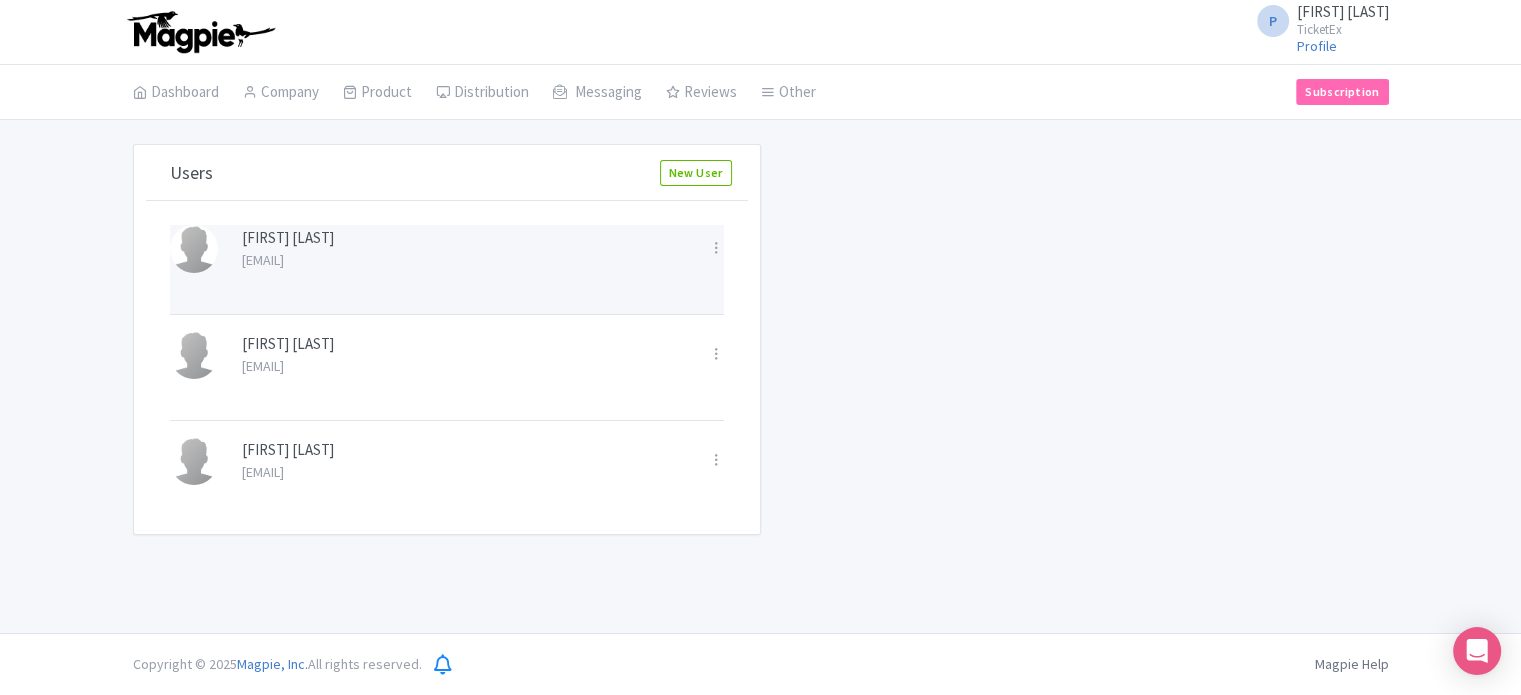 click on "Anshul.chittodiya@ticketex.co" at bounding box center [463, 260] 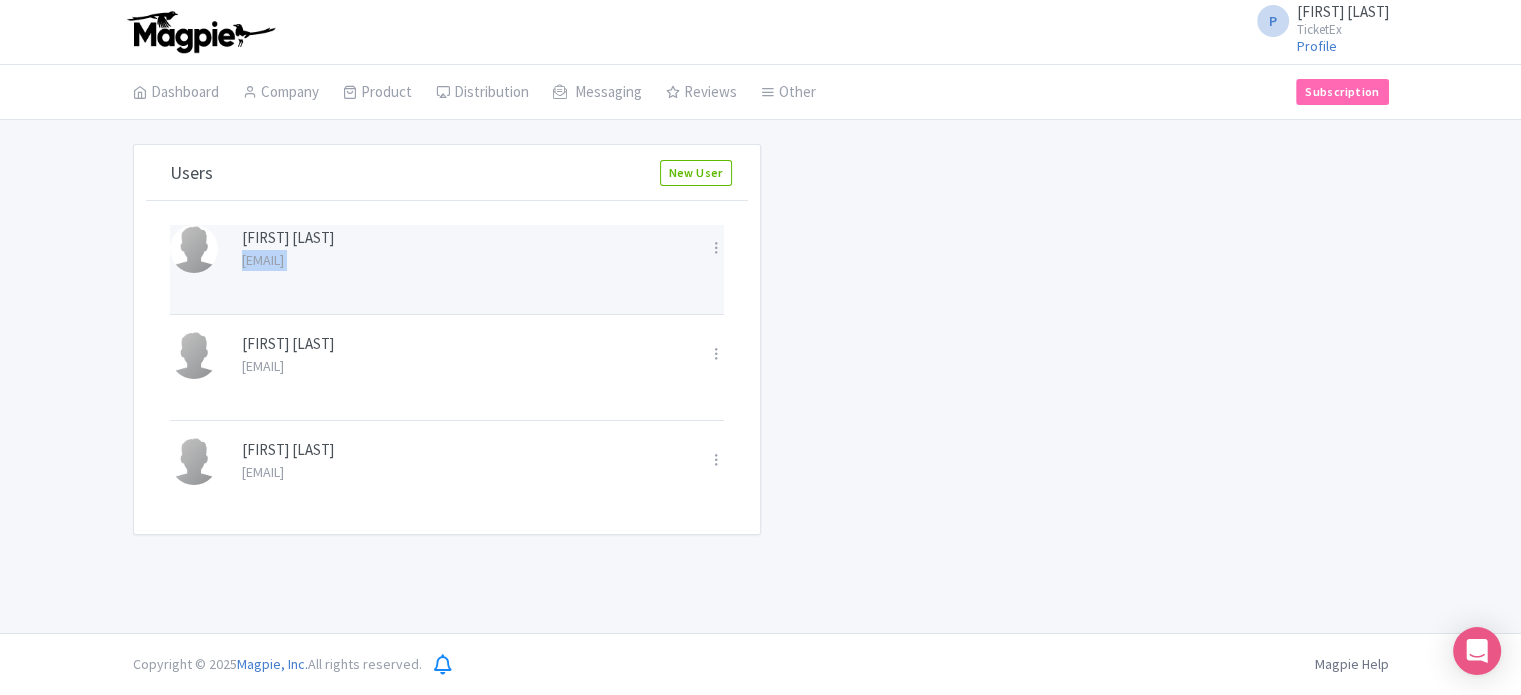 click on "Anshul.chittodiya@ticketex.co" at bounding box center (463, 260) 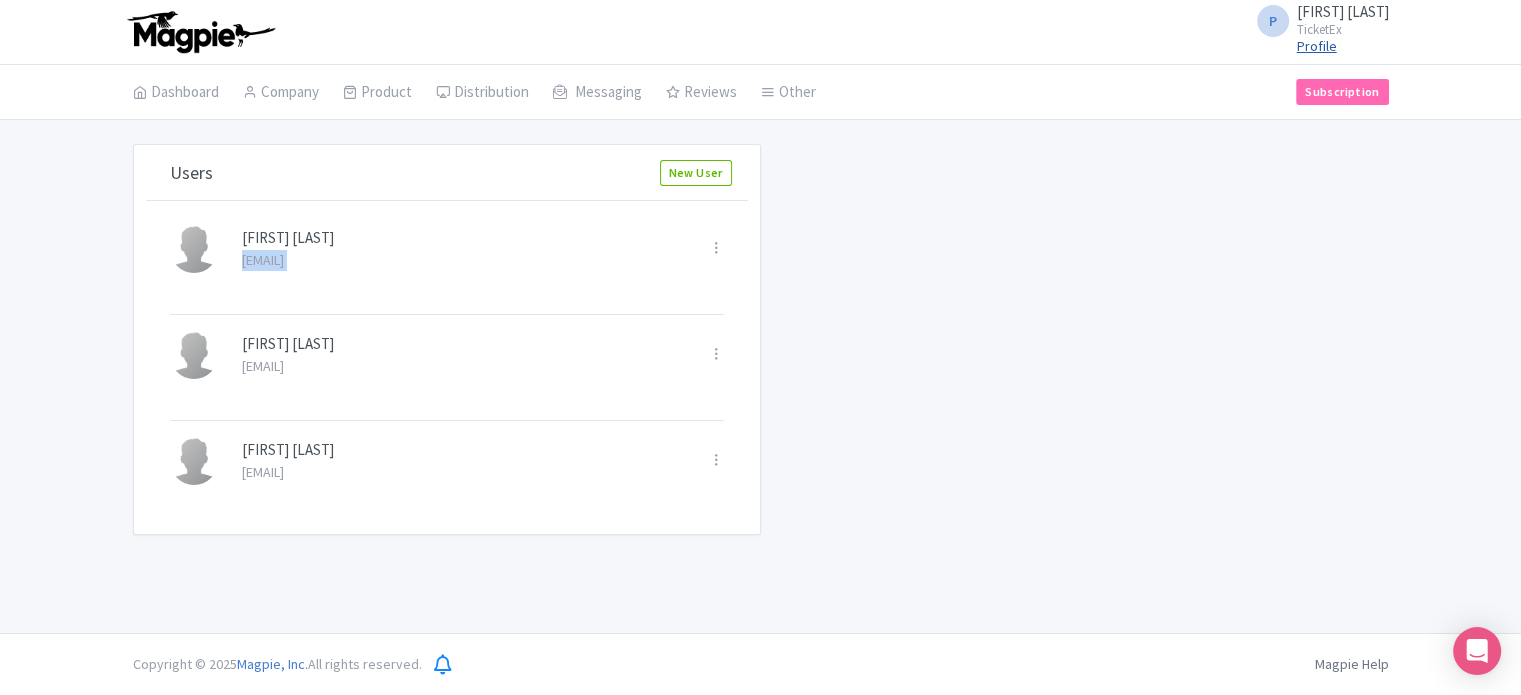 click on "Profile" at bounding box center [1317, 46] 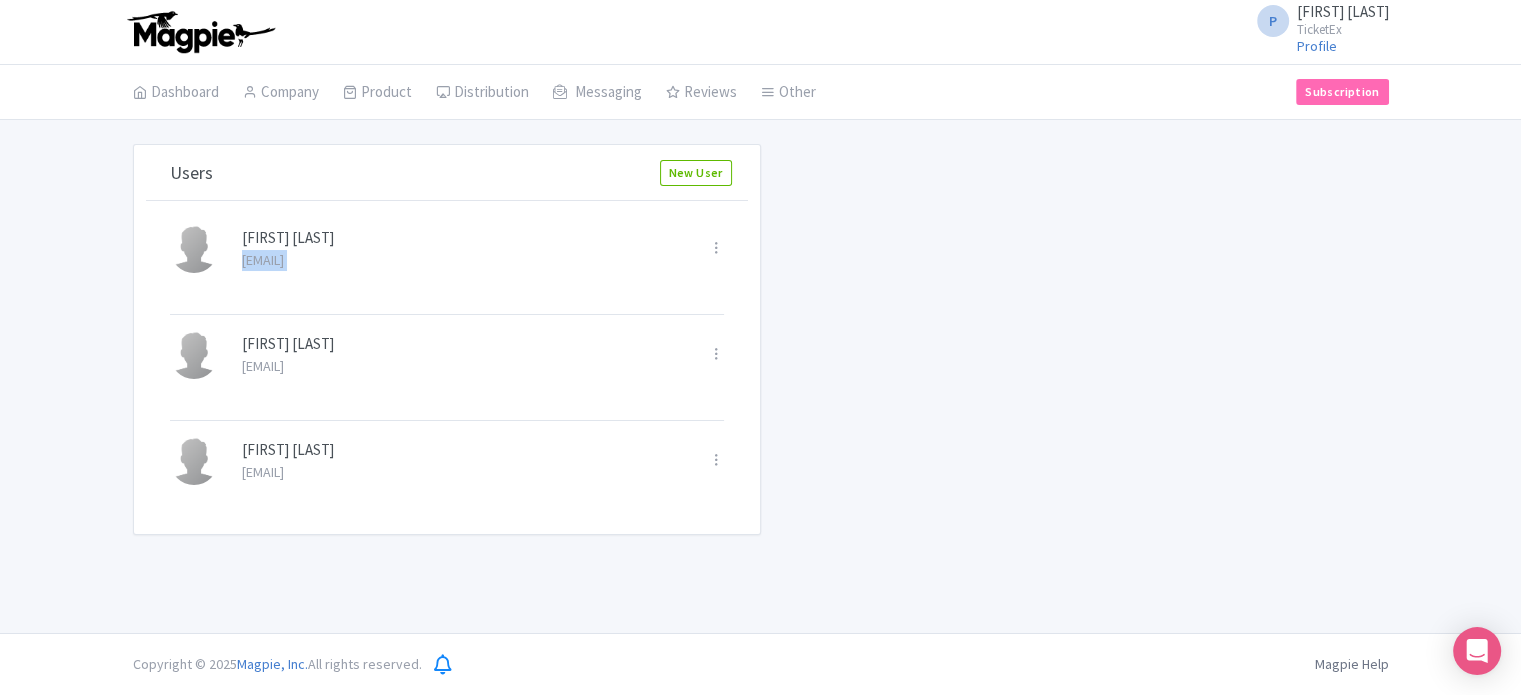 click on "[FIRST] [LAST]" at bounding box center (1343, 11) 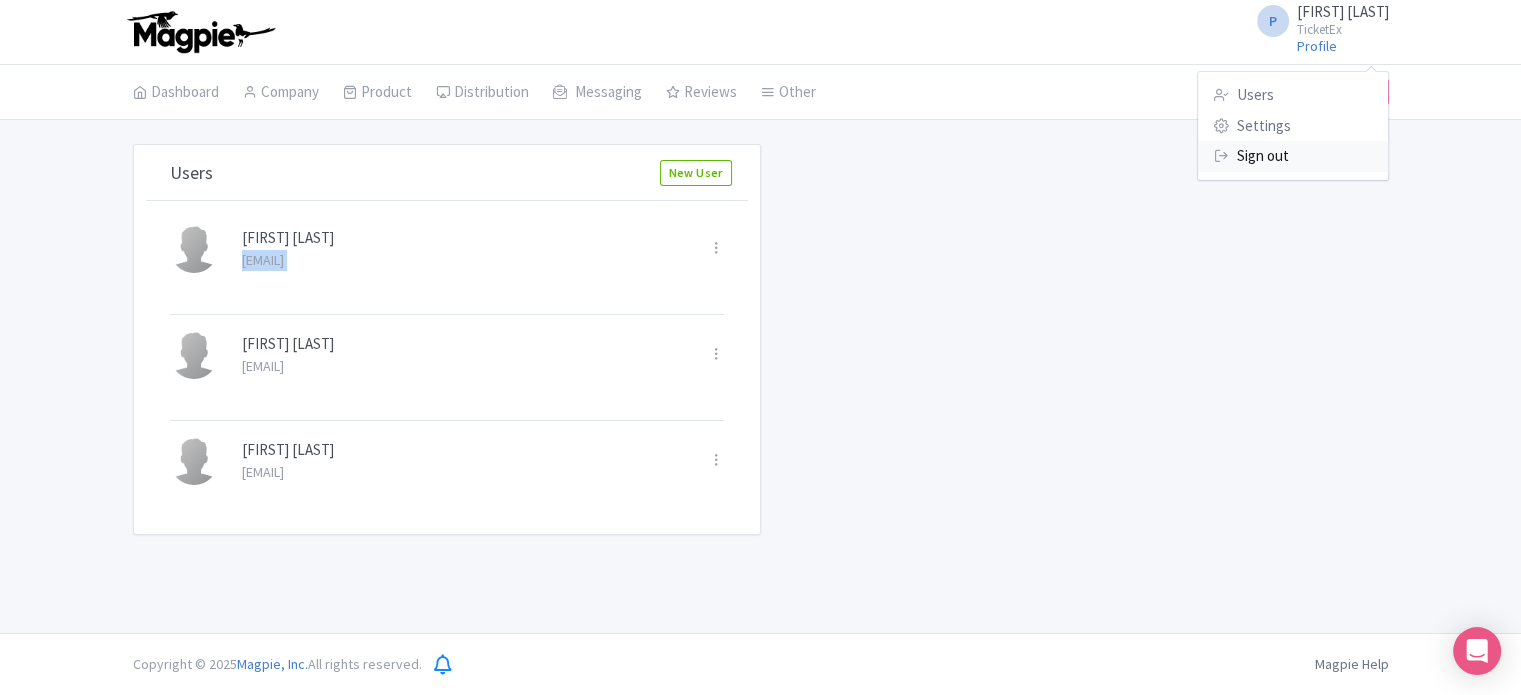 click on "Sign out" at bounding box center (1293, 156) 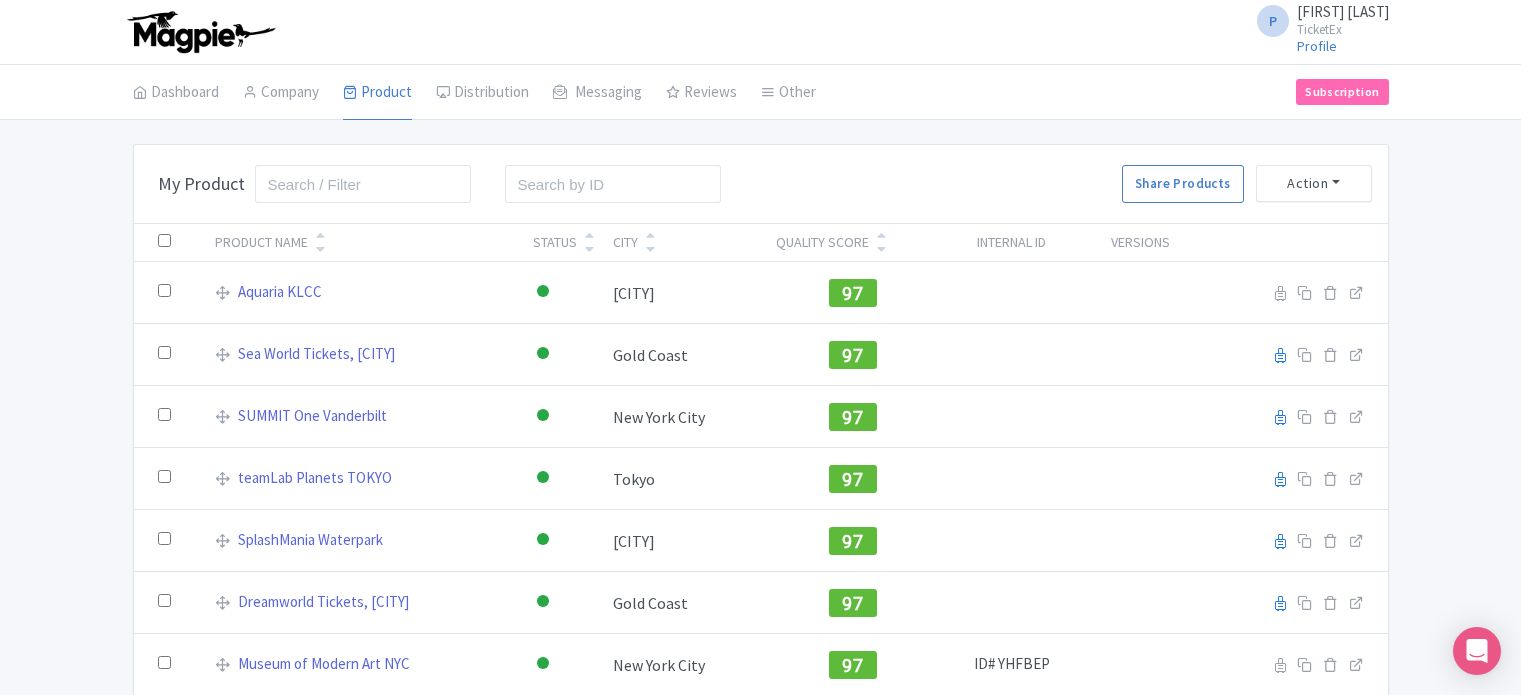 scroll, scrollTop: 0, scrollLeft: 0, axis: both 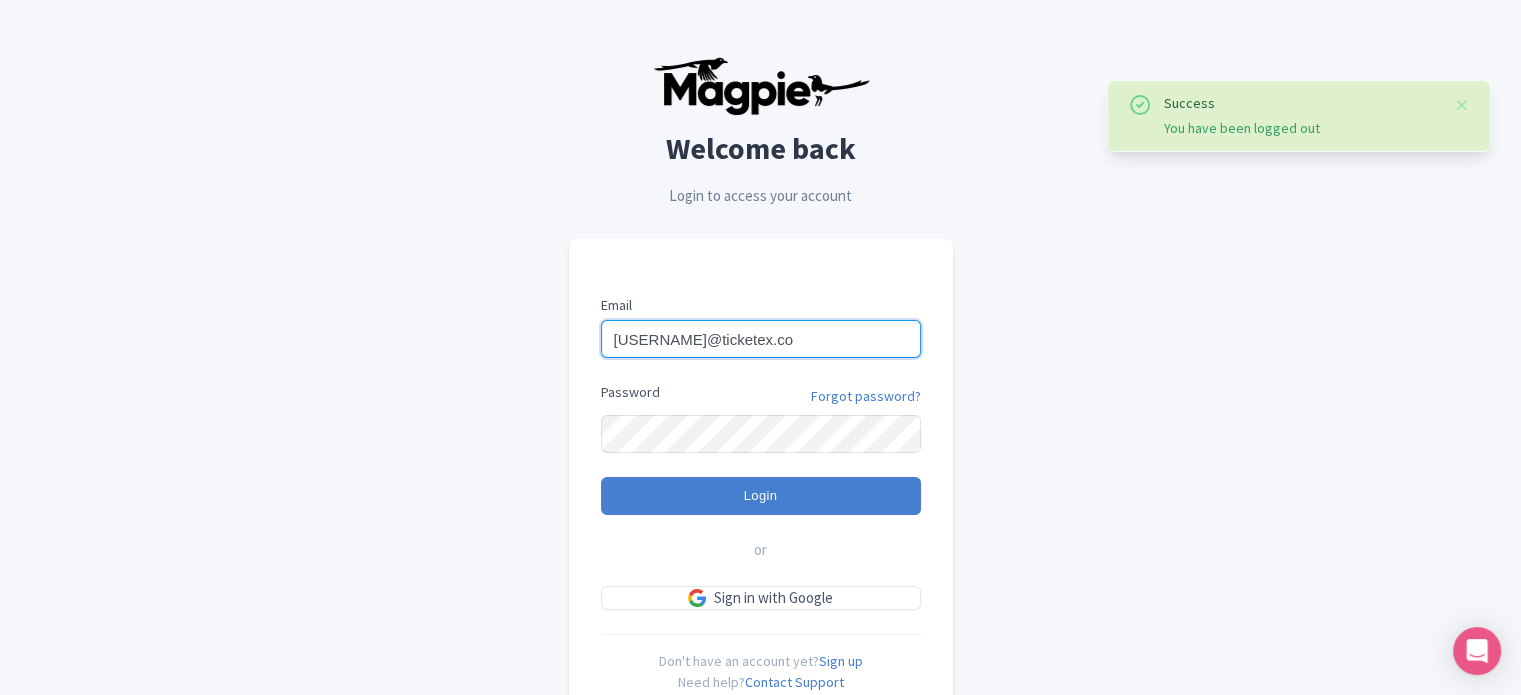 click on "[USERNAME]@ticketex.co" at bounding box center (761, 339) 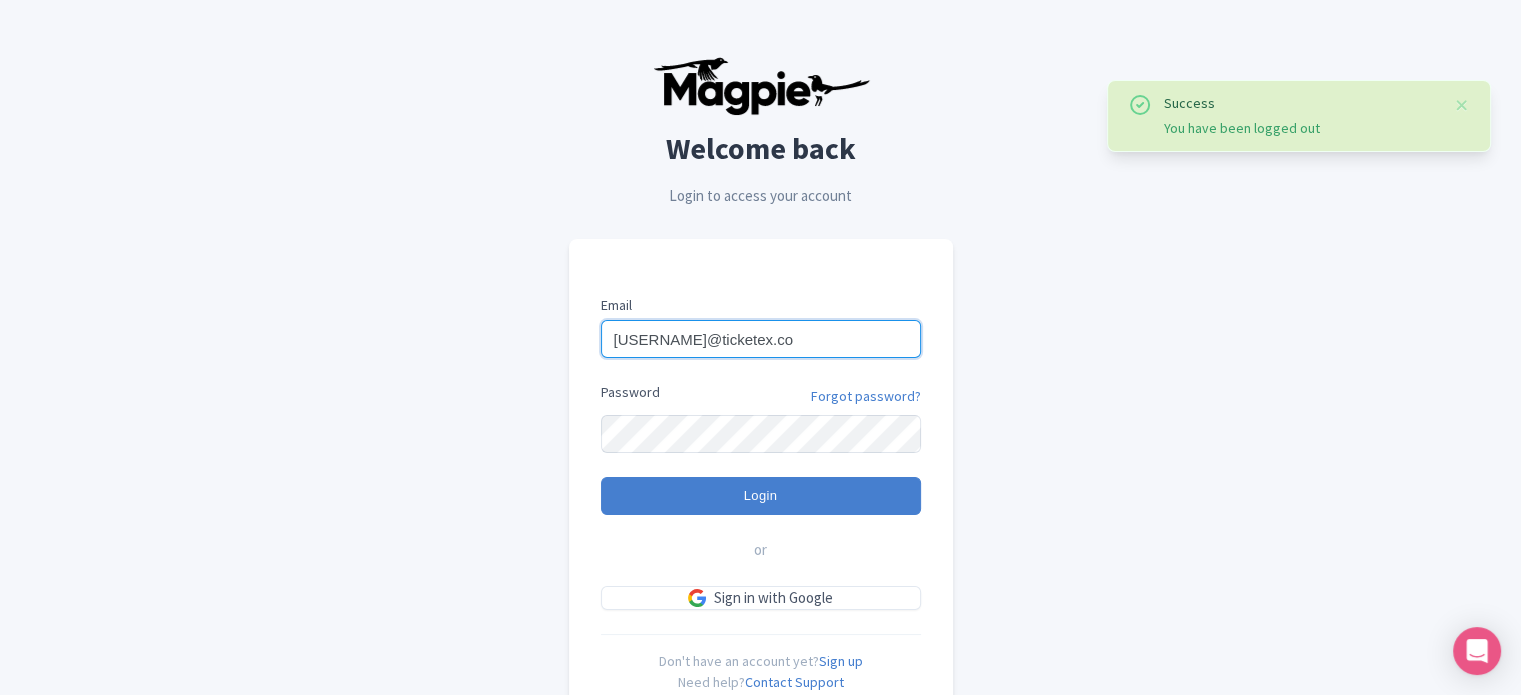 type on "[USERNAME]@ticketex.co" 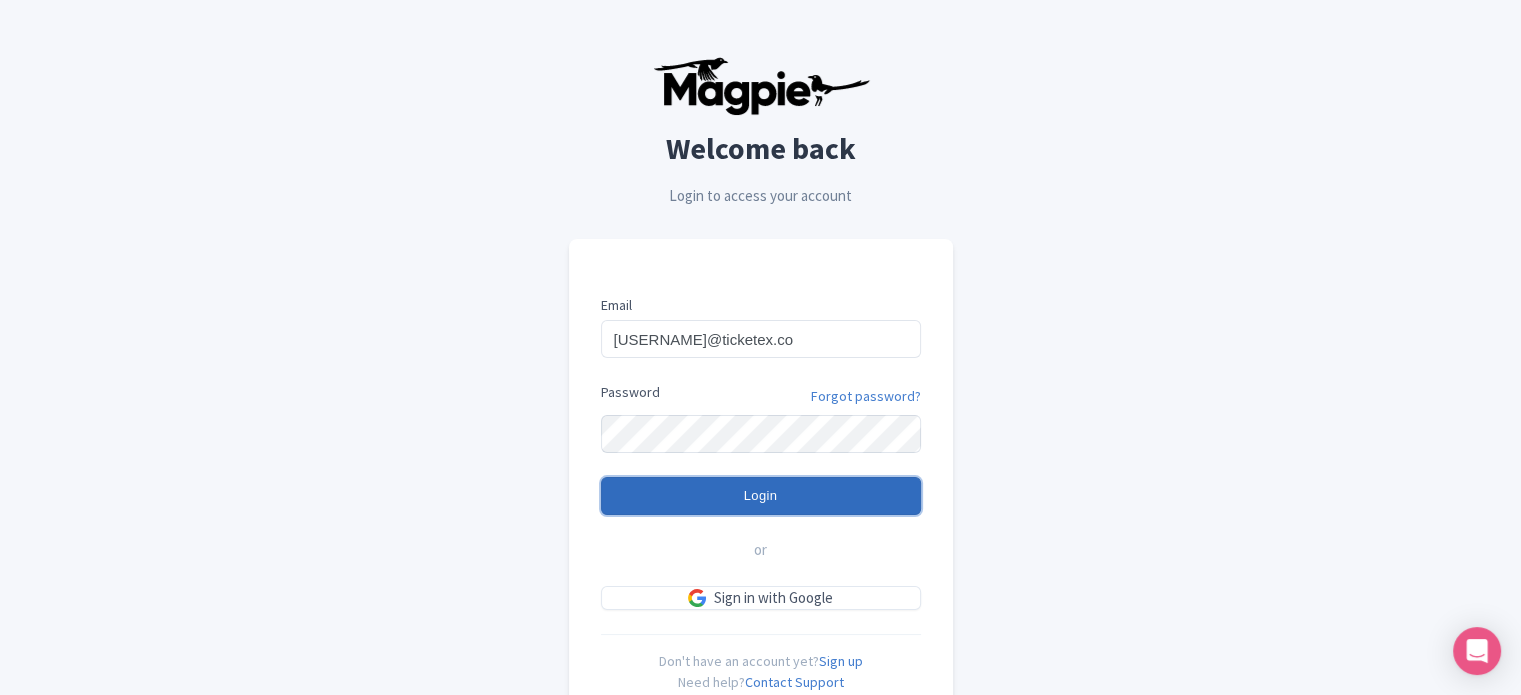 click on "Login" at bounding box center (761, 496) 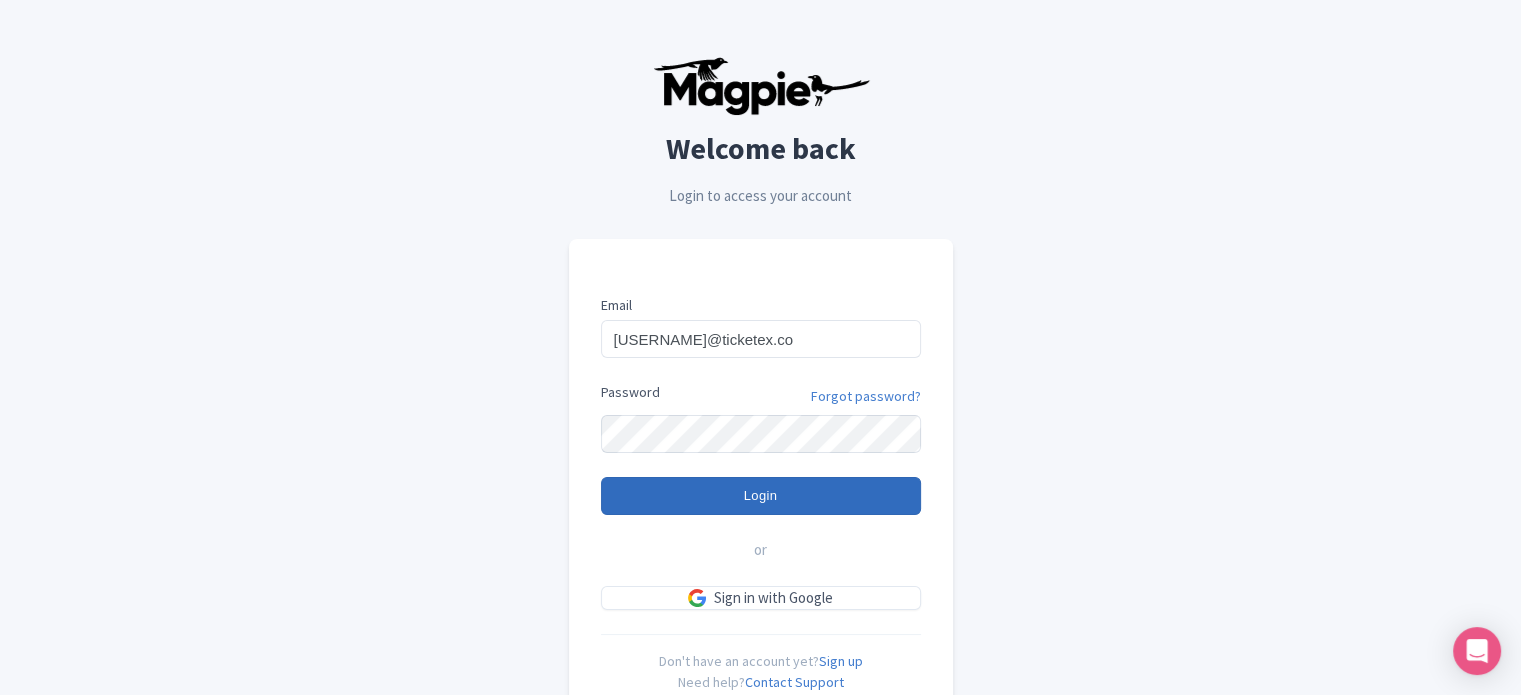 type on "Logging in..." 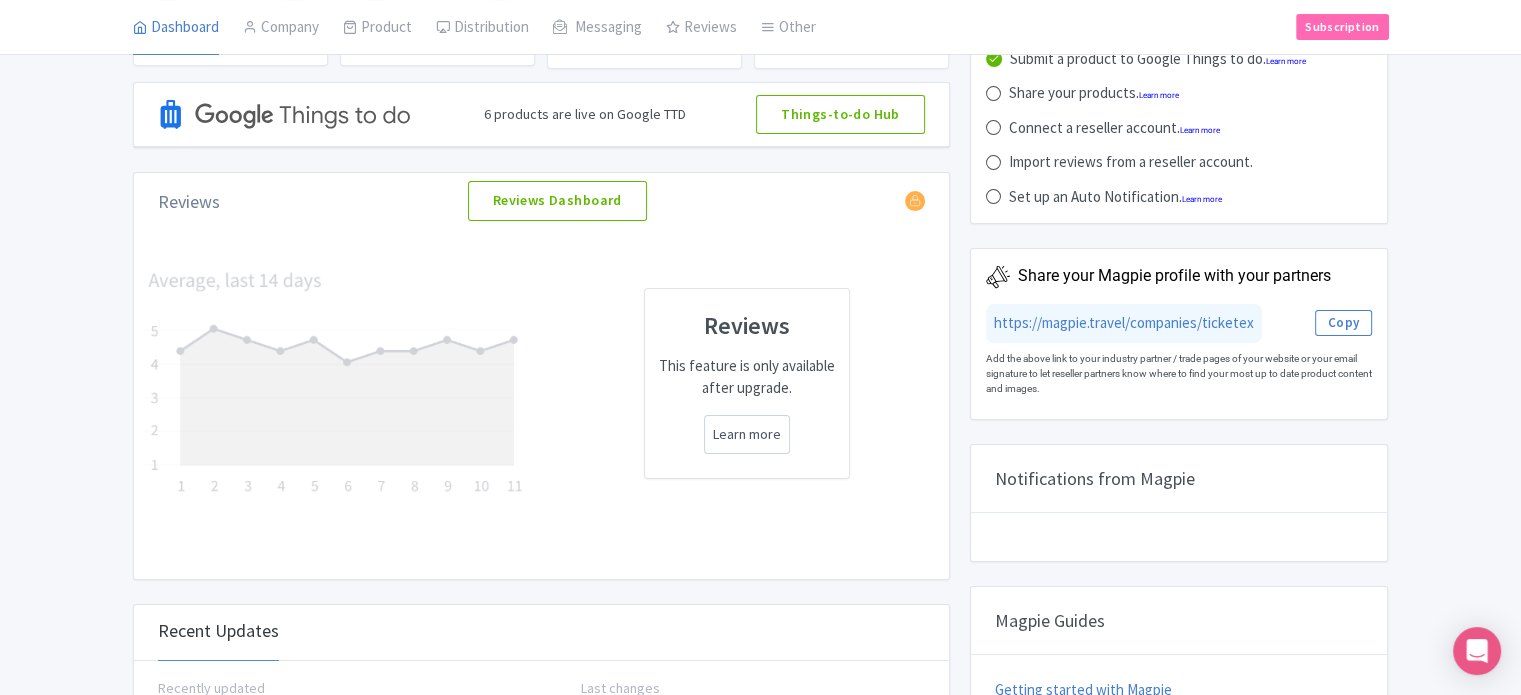 scroll, scrollTop: 0, scrollLeft: 0, axis: both 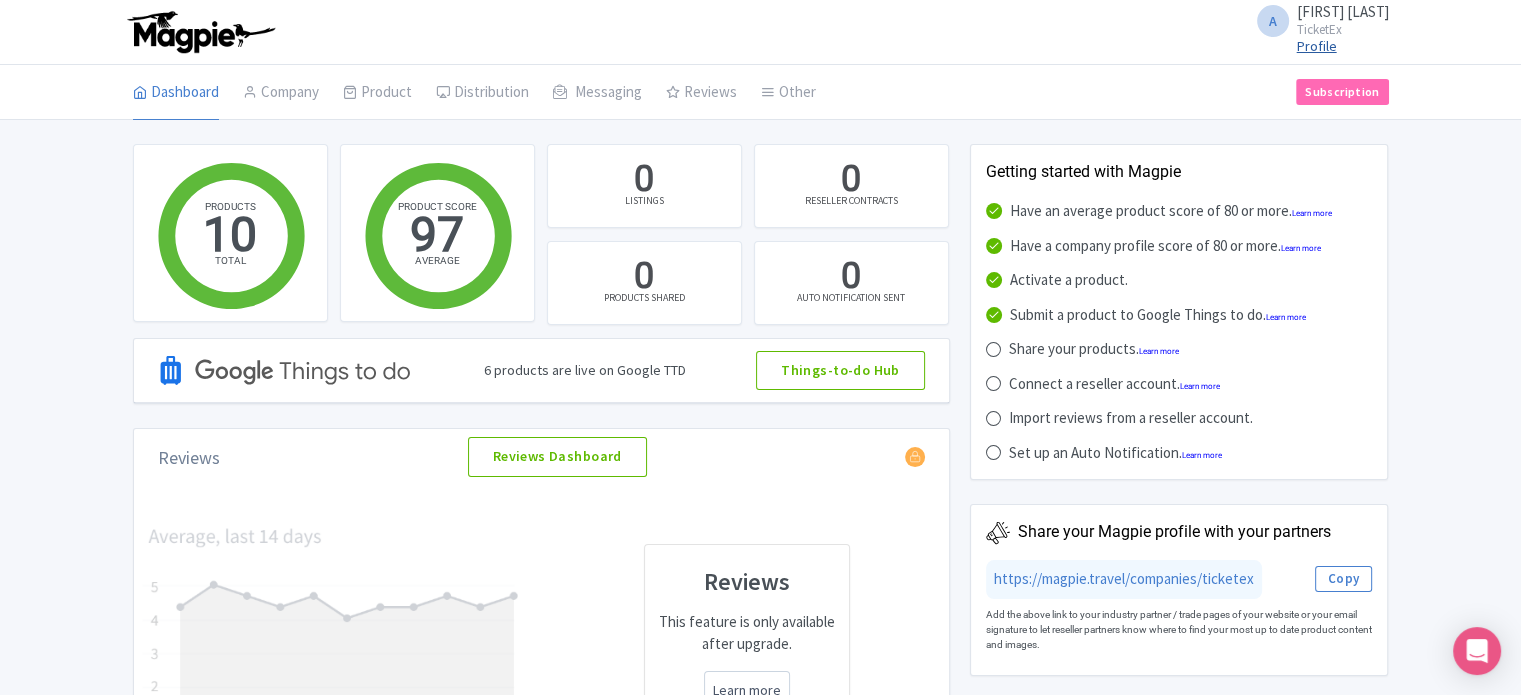 click on "Profile" at bounding box center [1317, 46] 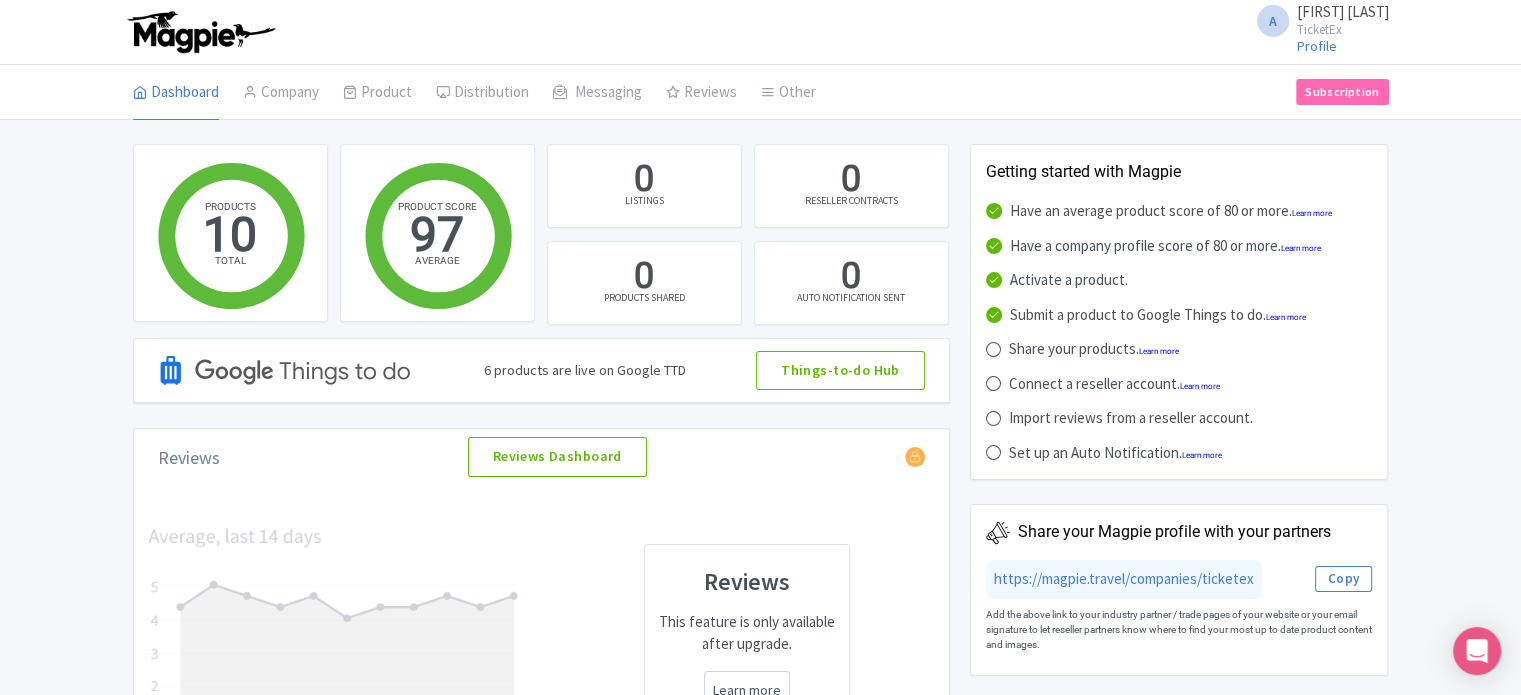 click on "TicketEx" at bounding box center (1343, 29) 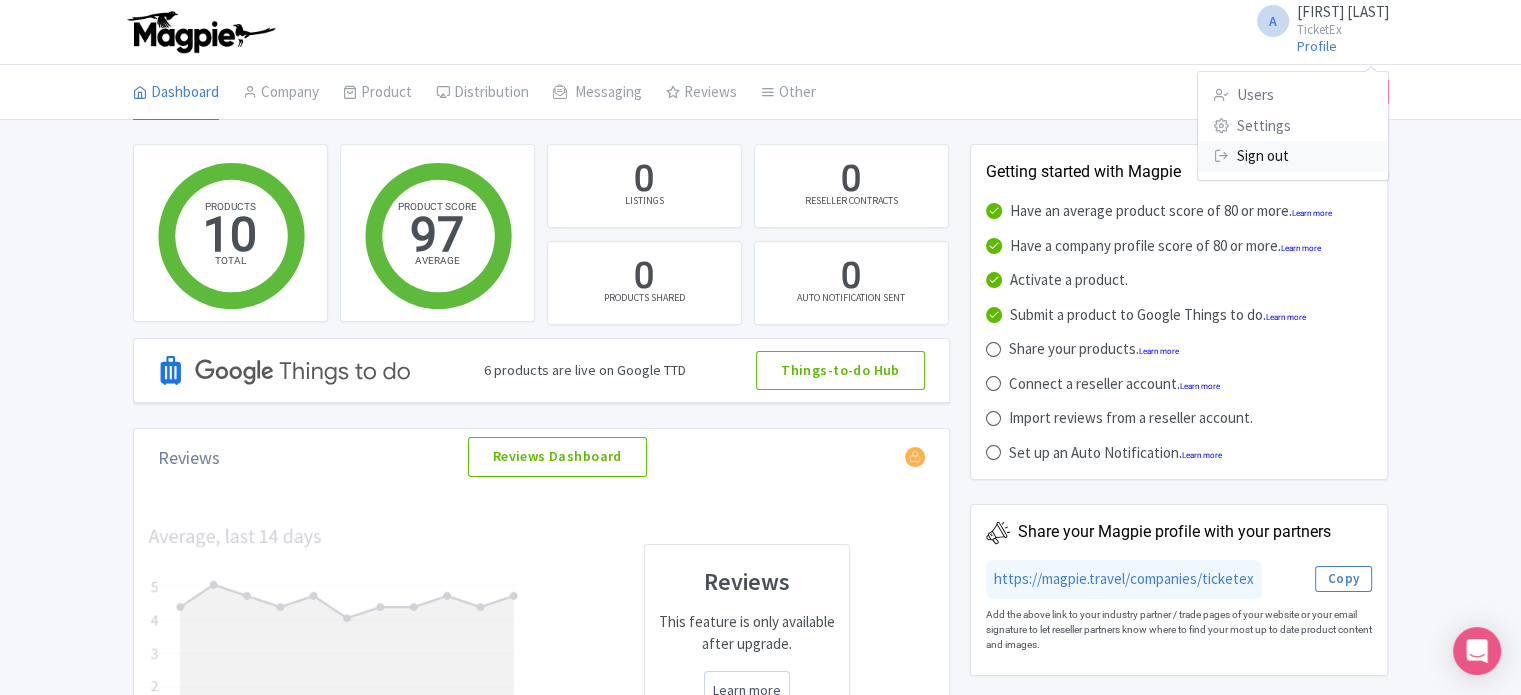 click on "Sign out" at bounding box center (1293, 156) 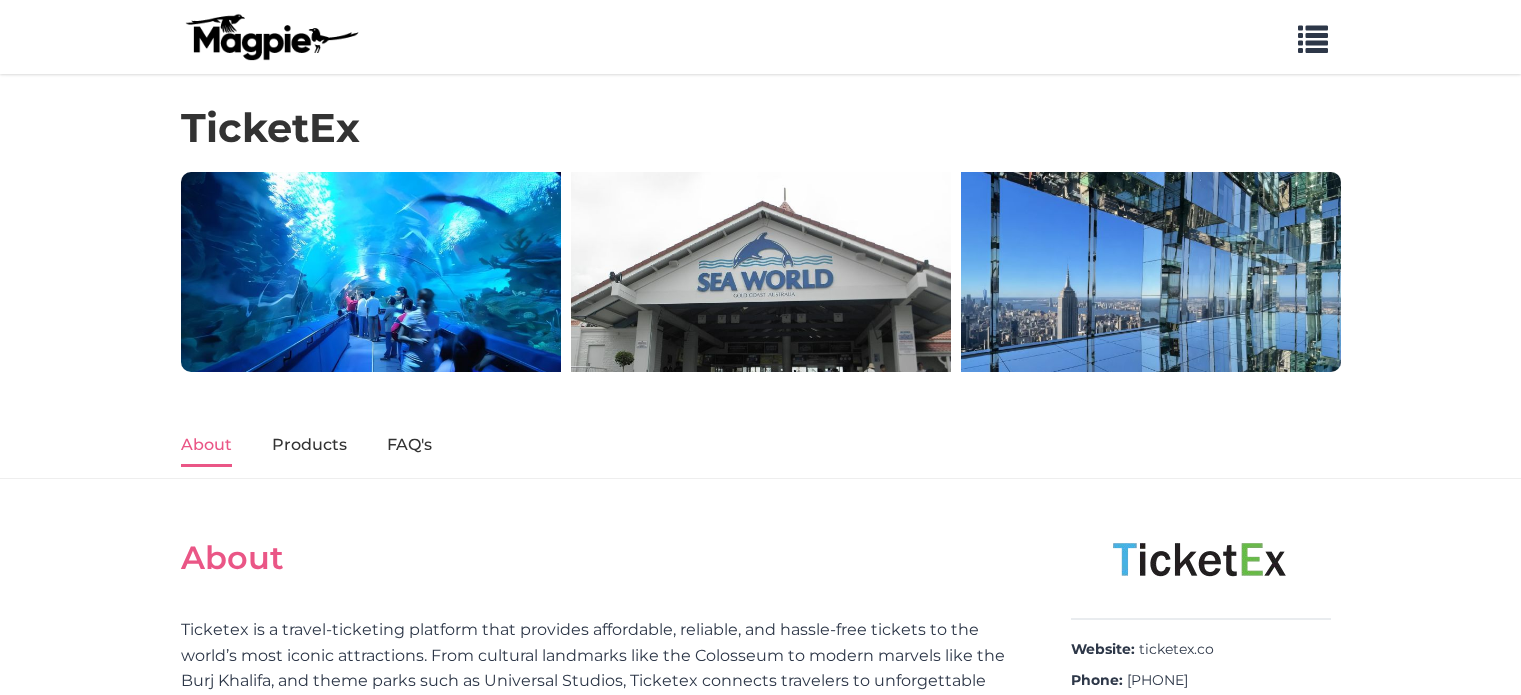 scroll, scrollTop: 0, scrollLeft: 0, axis: both 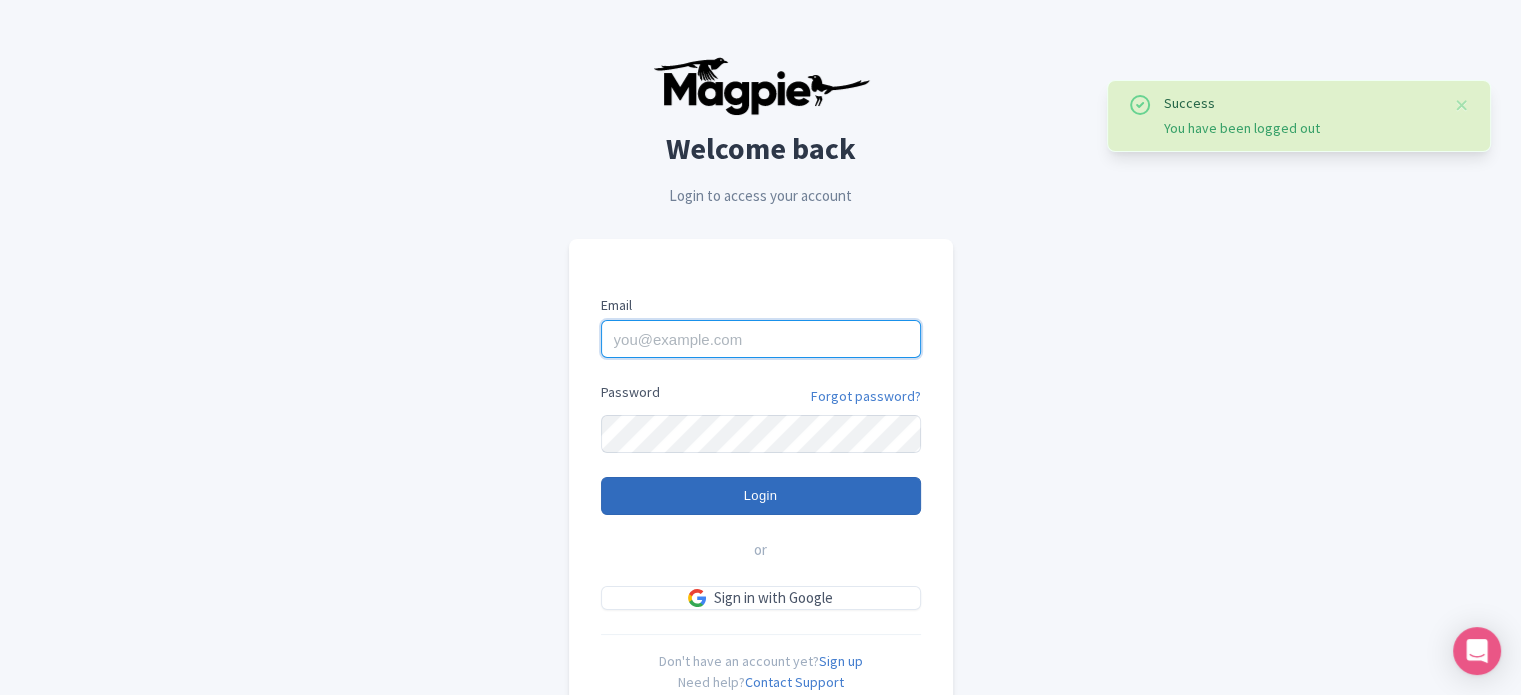 type on "[USERNAME]@example.com" 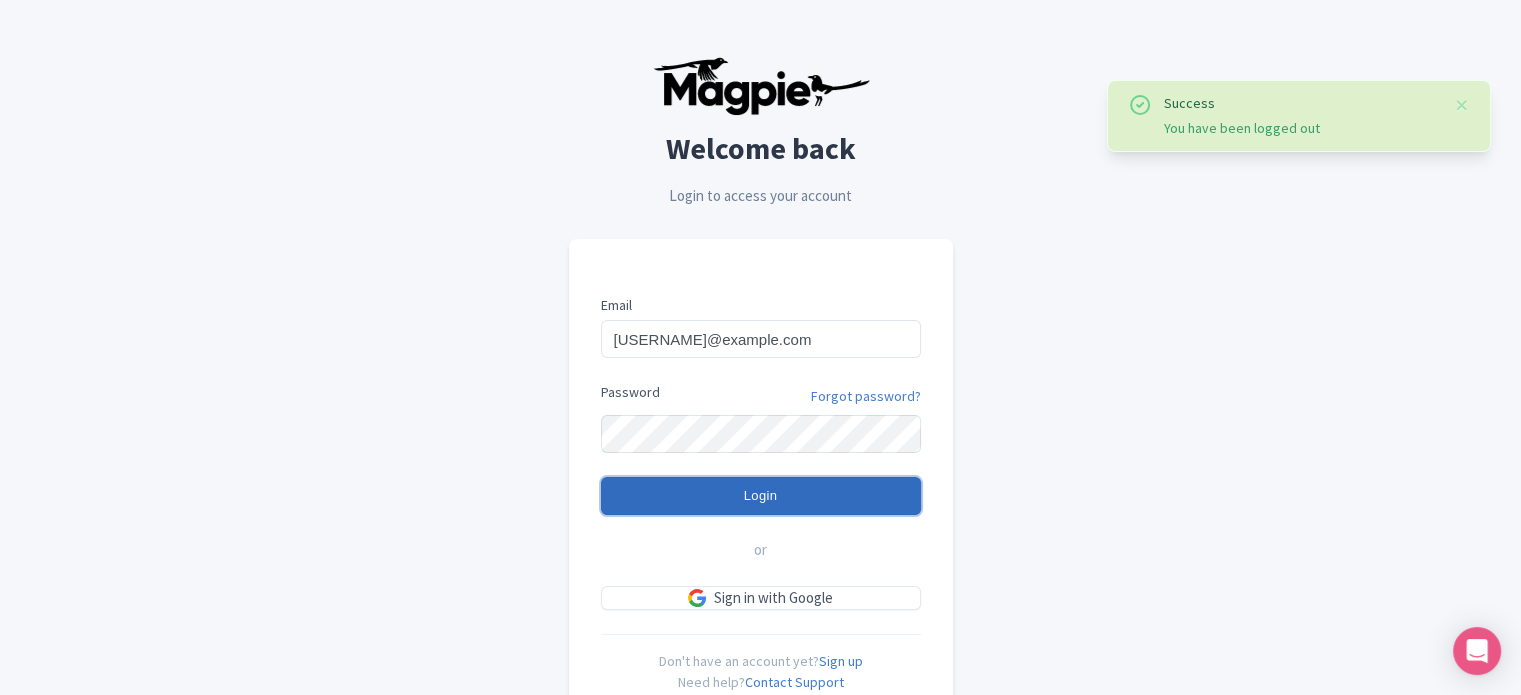 click on "Login" at bounding box center (761, 496) 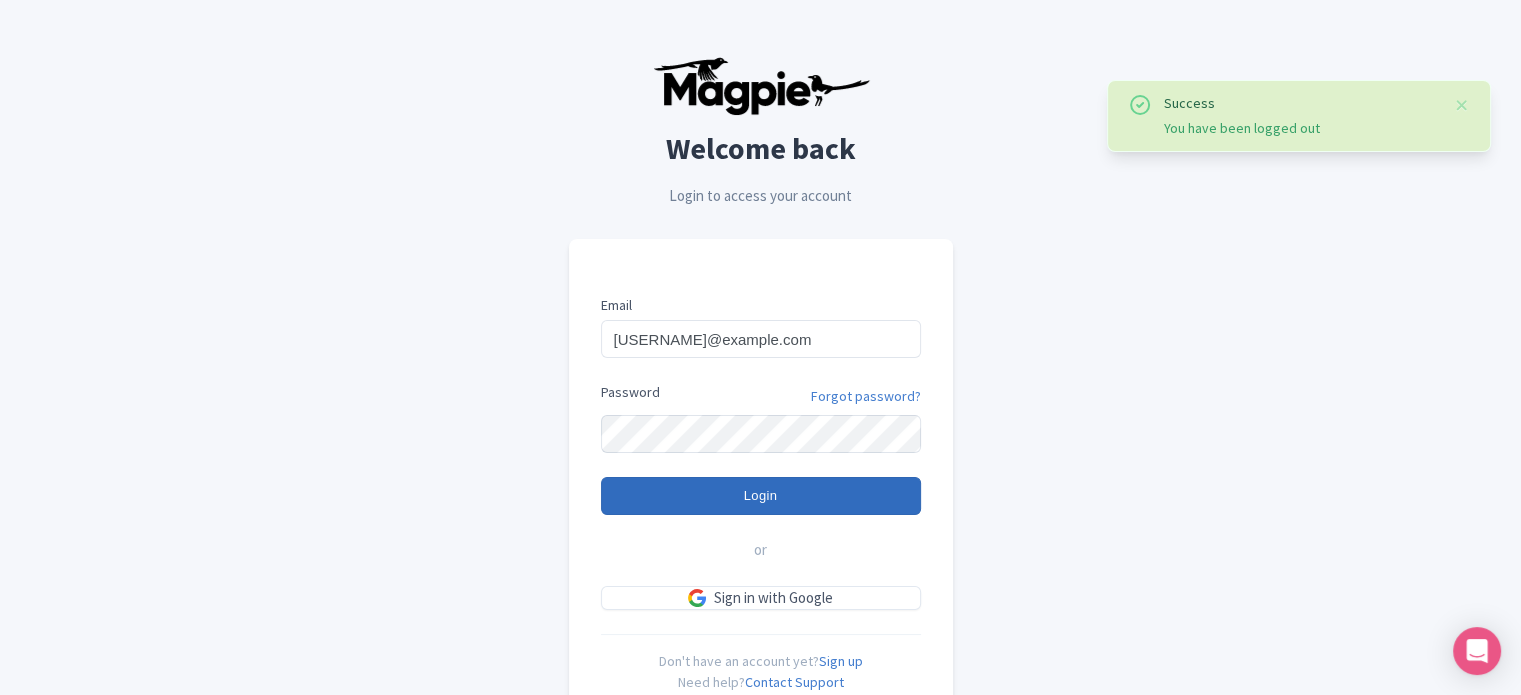 type on "Logging in..." 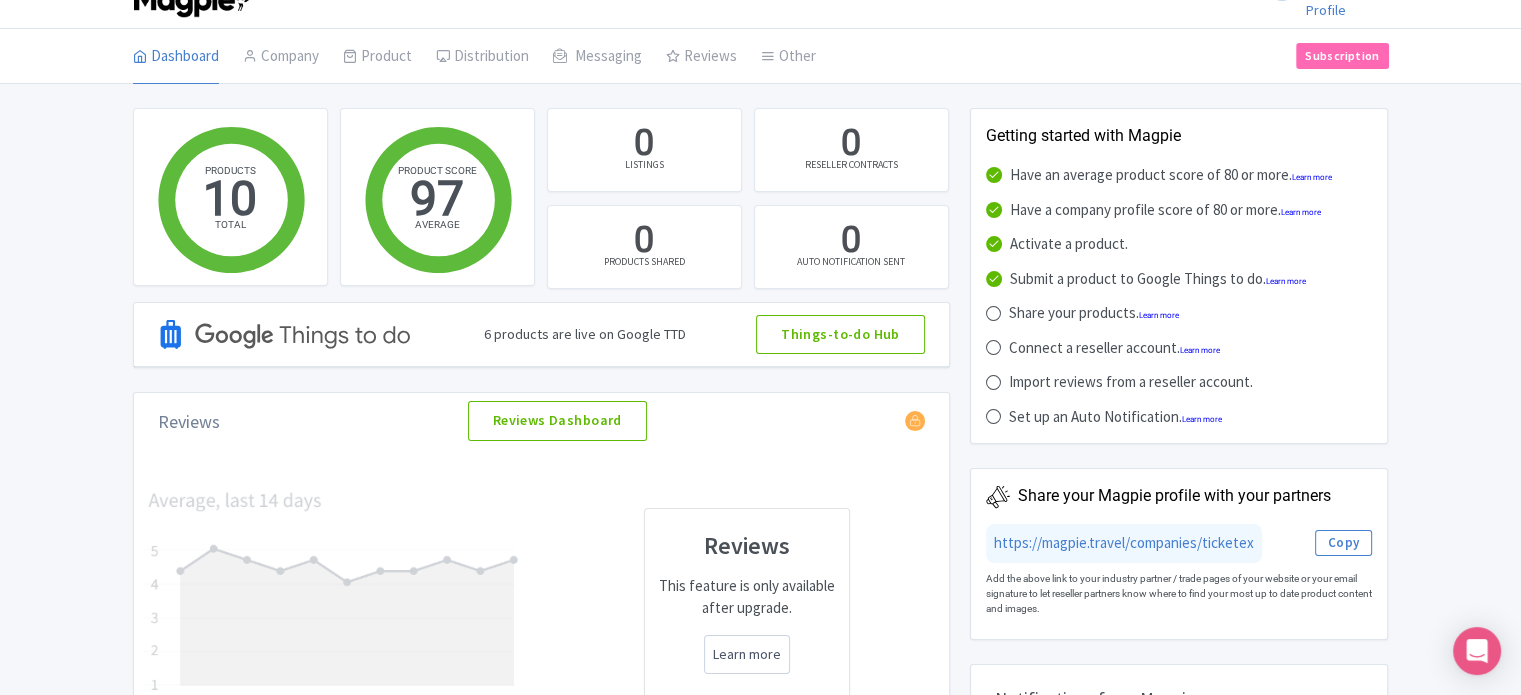 scroll, scrollTop: 0, scrollLeft: 0, axis: both 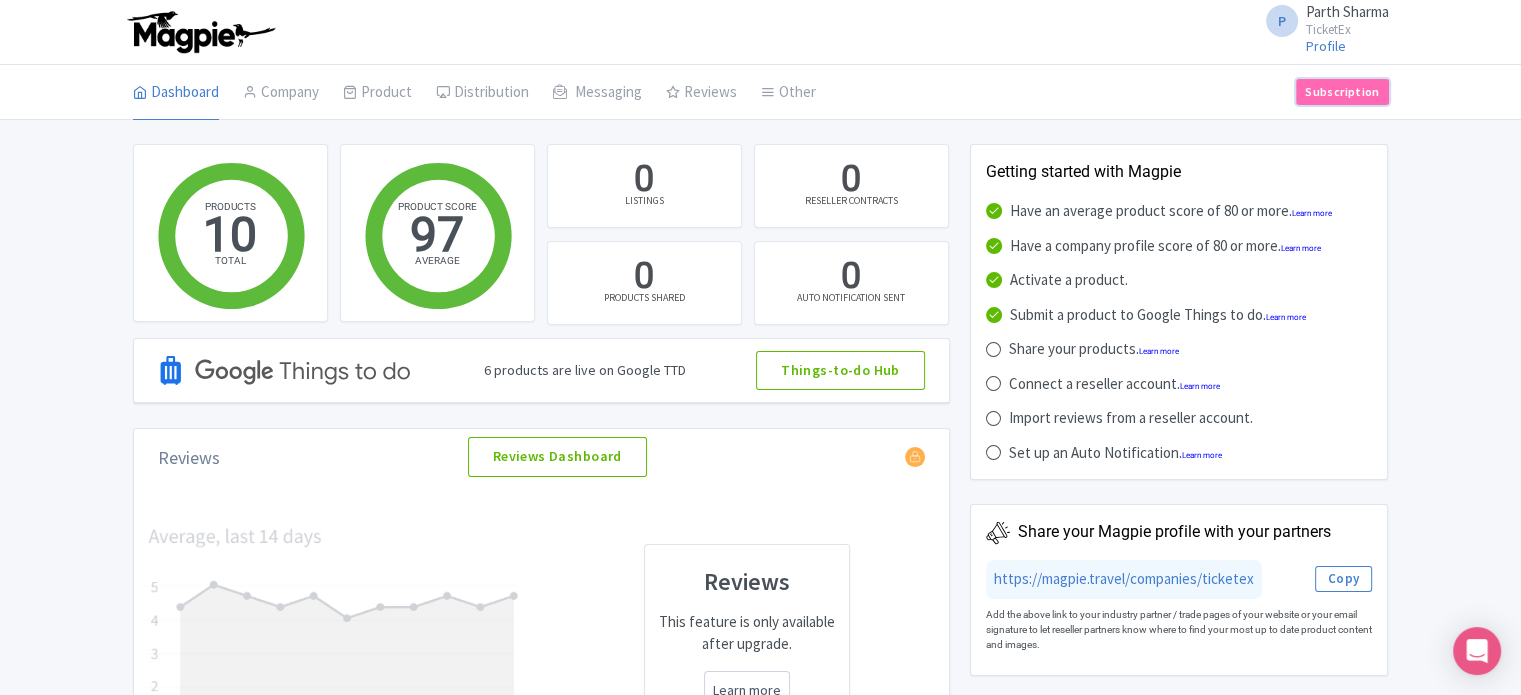 click on "Subscription" at bounding box center [1342, 92] 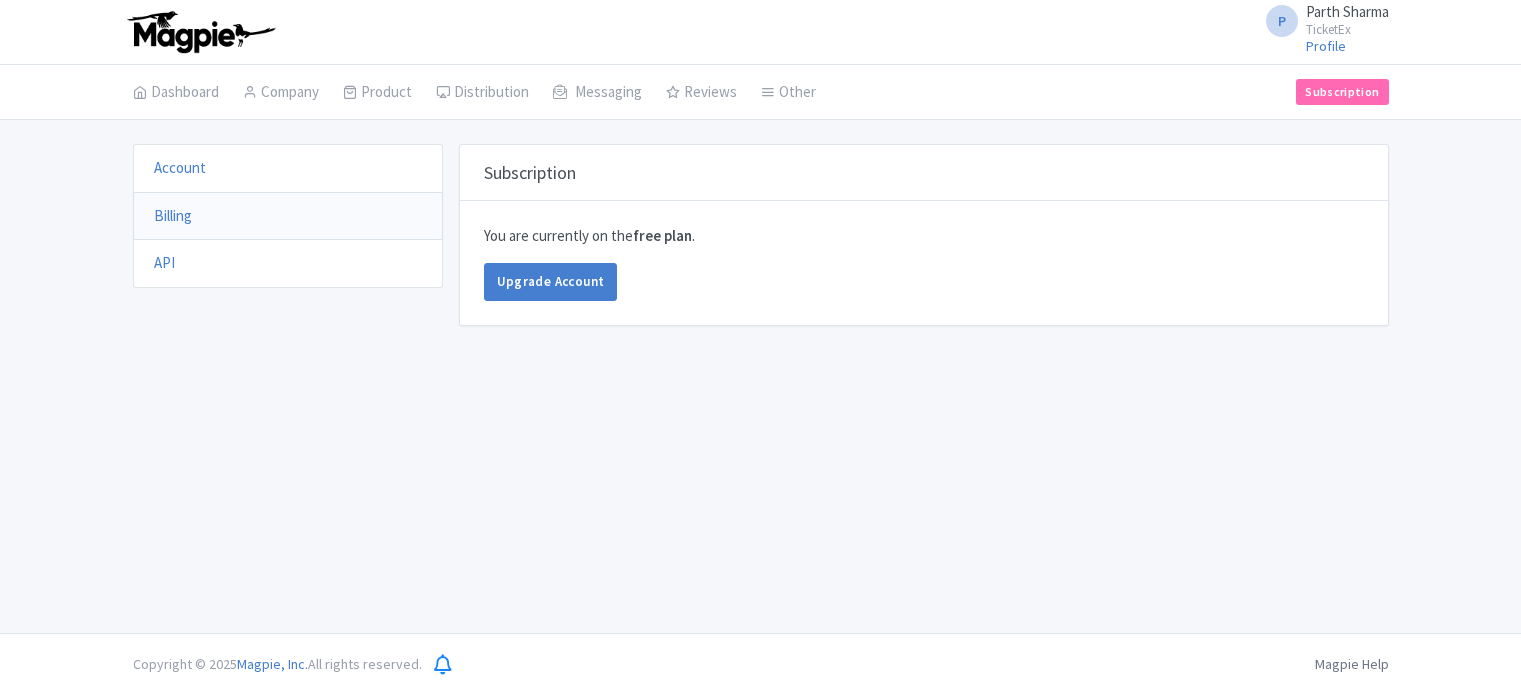 scroll, scrollTop: 0, scrollLeft: 0, axis: both 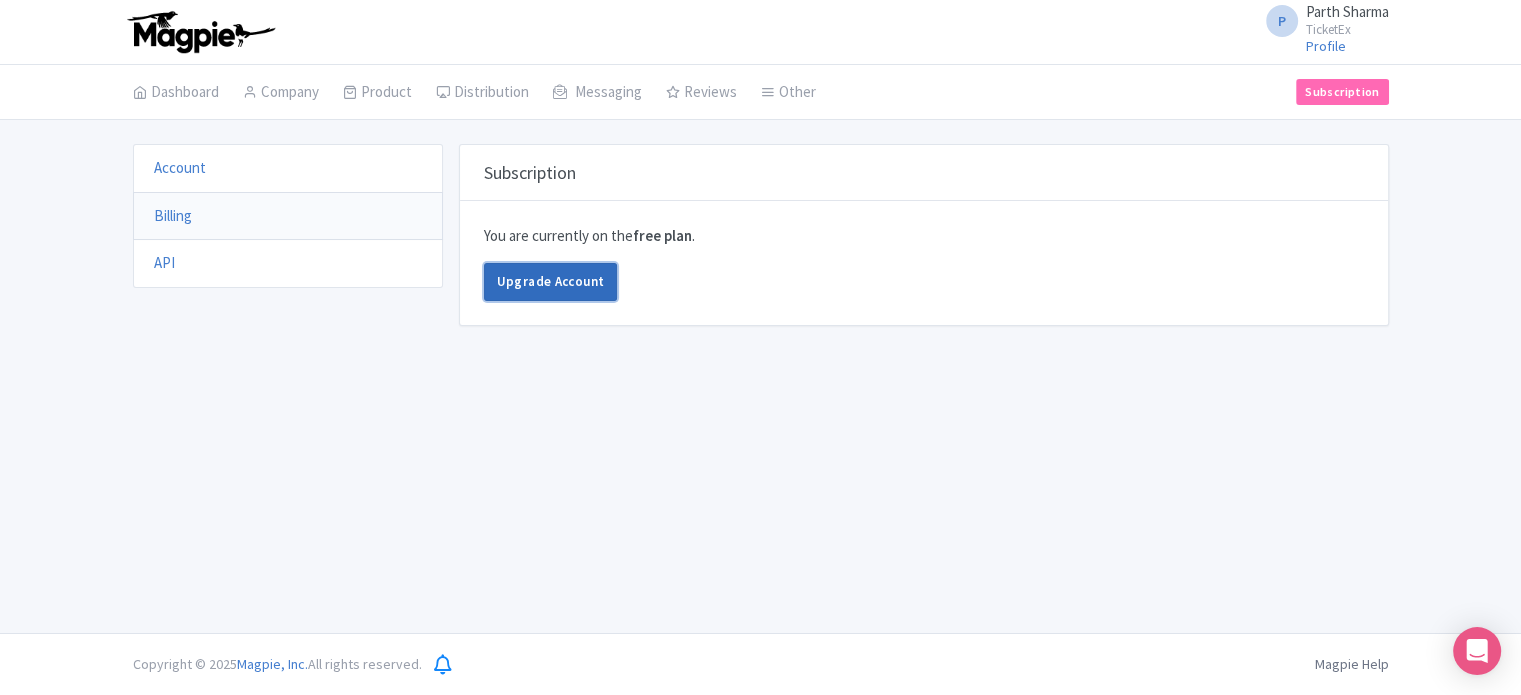 click on "Upgrade Account" at bounding box center (551, 282) 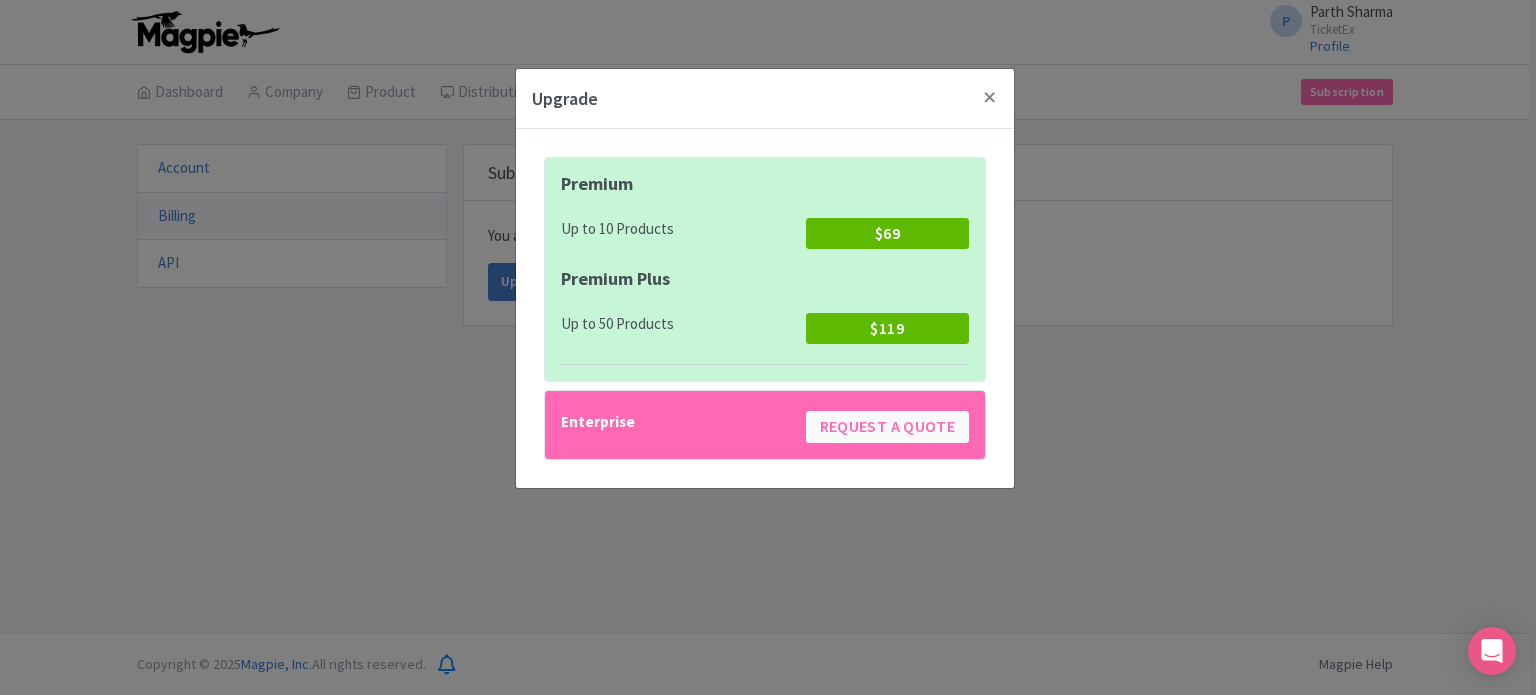 click on "Enterprise
Request a quote" at bounding box center [765, 424] 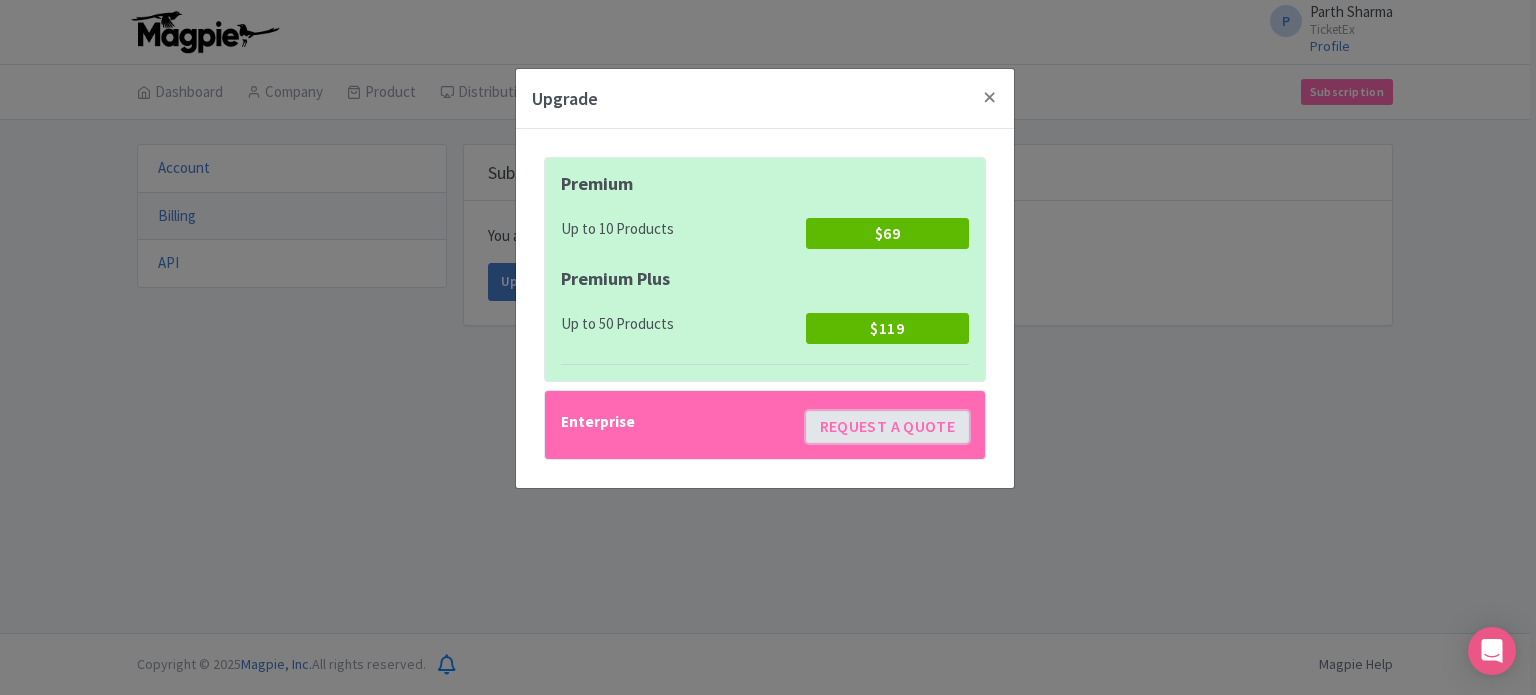 click on "Request a quote" at bounding box center [887, 426] 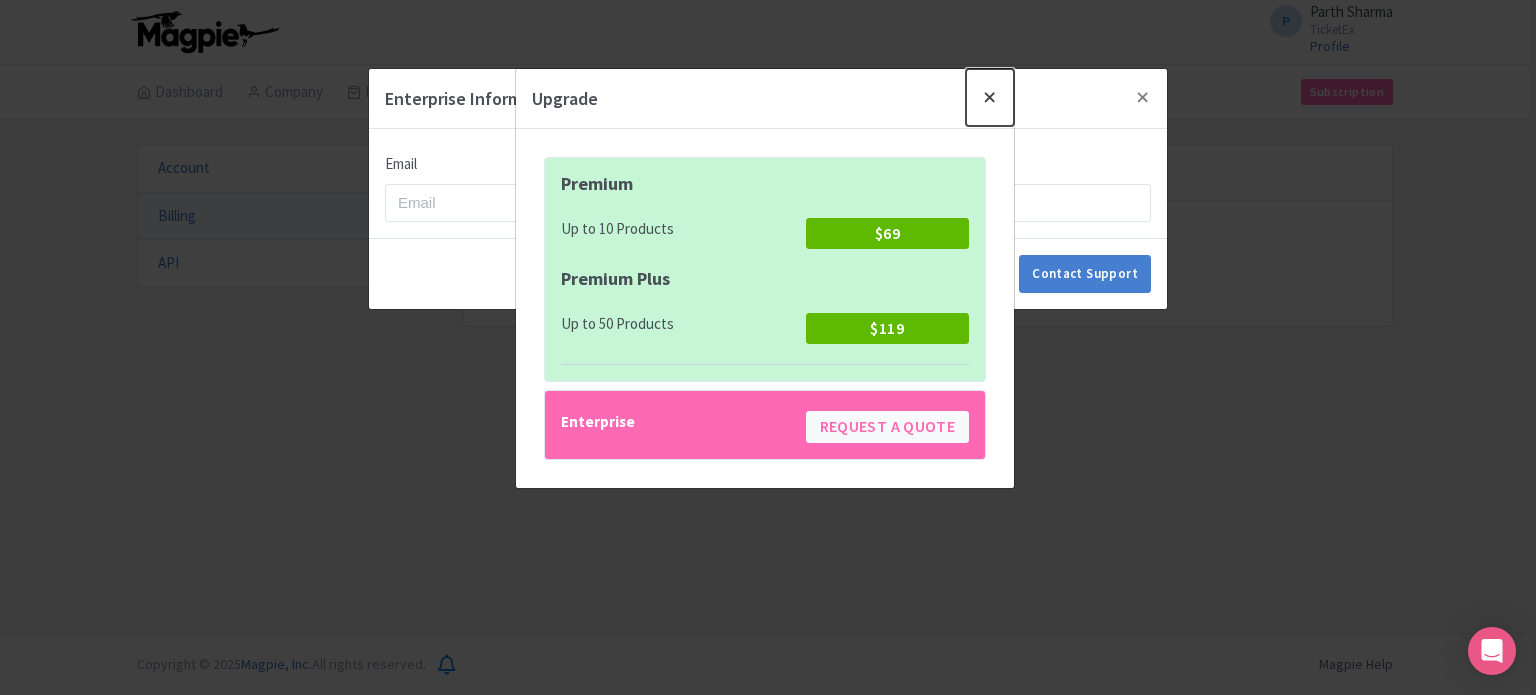 click at bounding box center (990, 97) 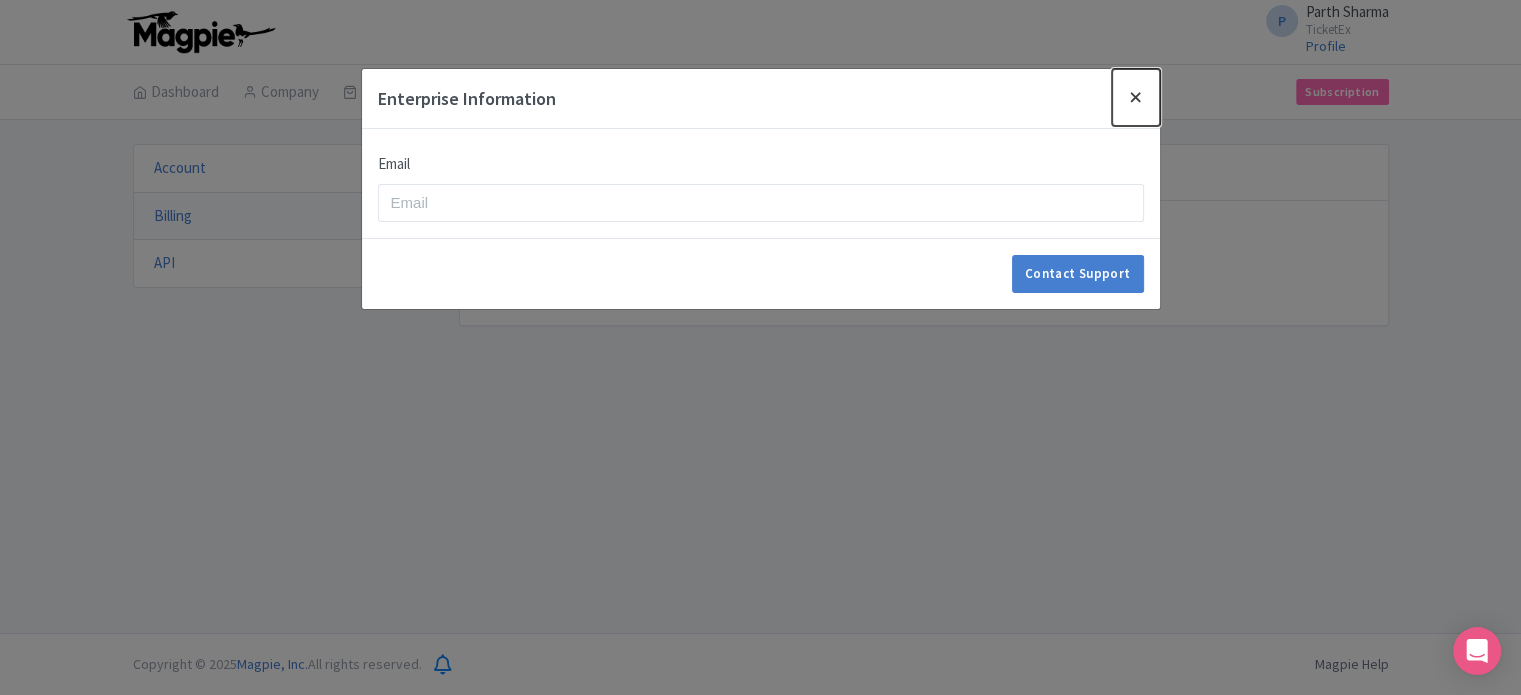 click at bounding box center (1136, 97) 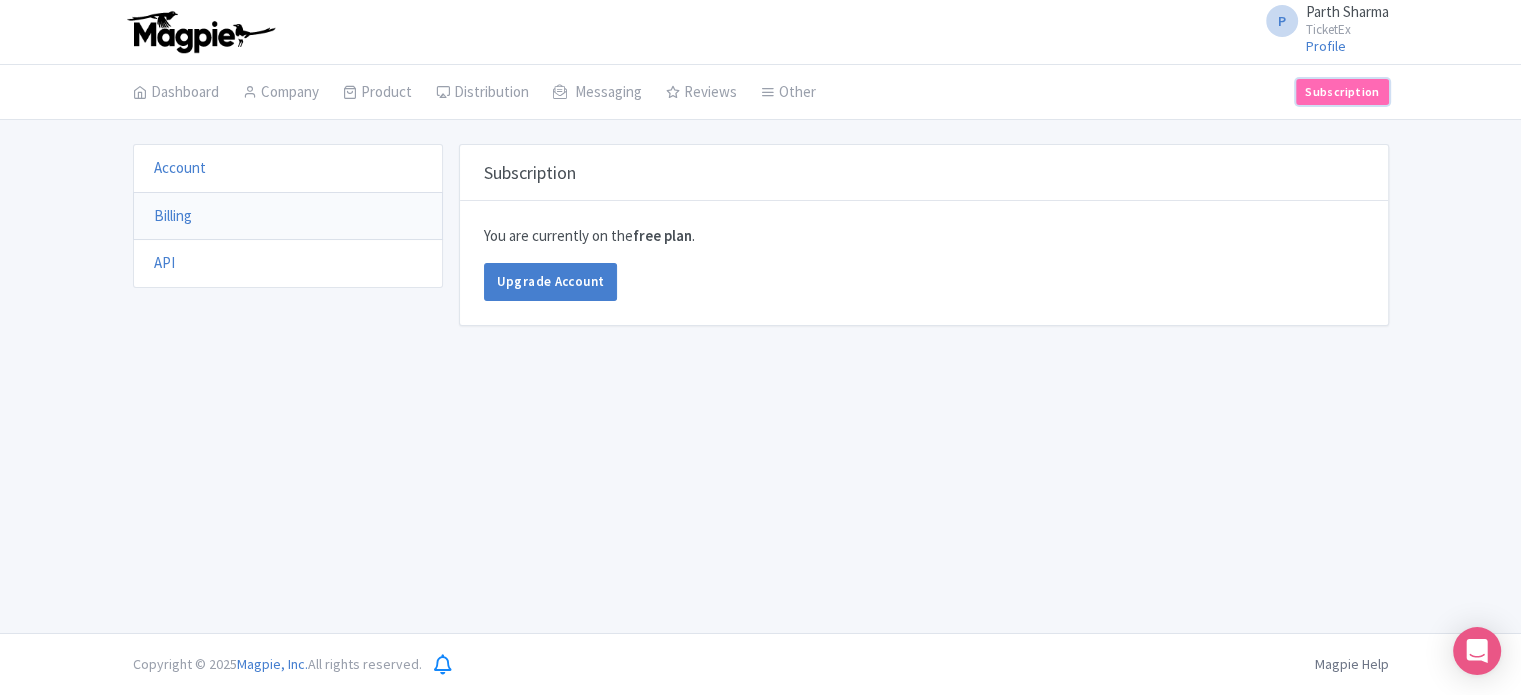 click on "Subscription" at bounding box center (1342, 92) 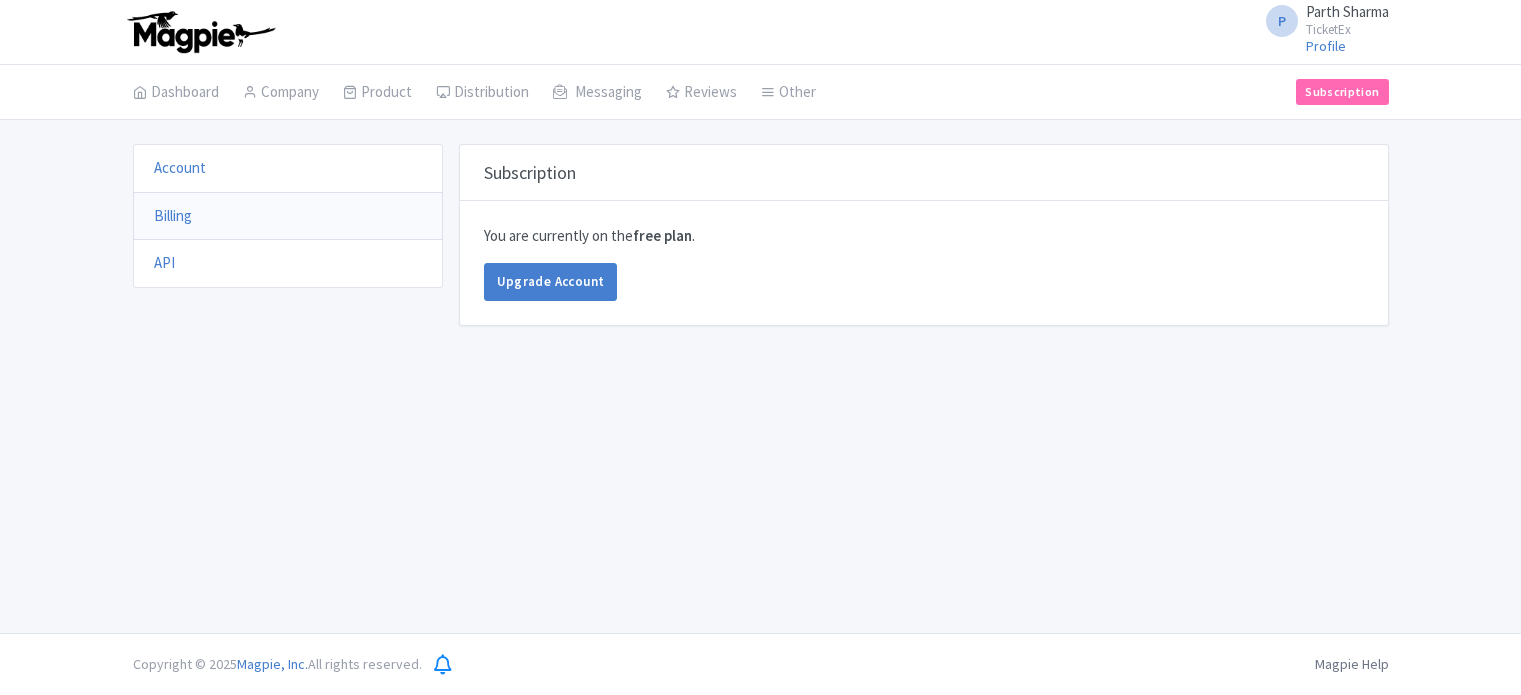 scroll, scrollTop: 0, scrollLeft: 0, axis: both 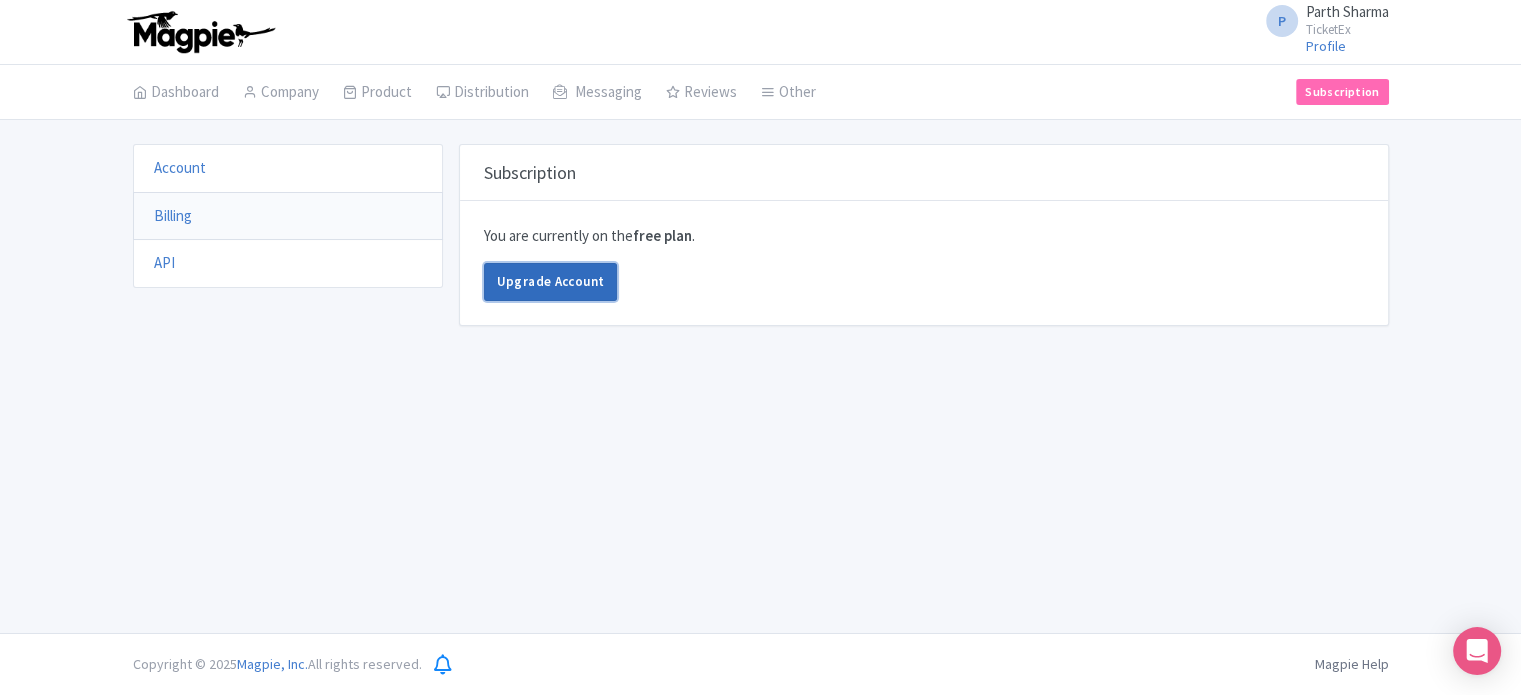 click on "Upgrade Account" at bounding box center (551, 282) 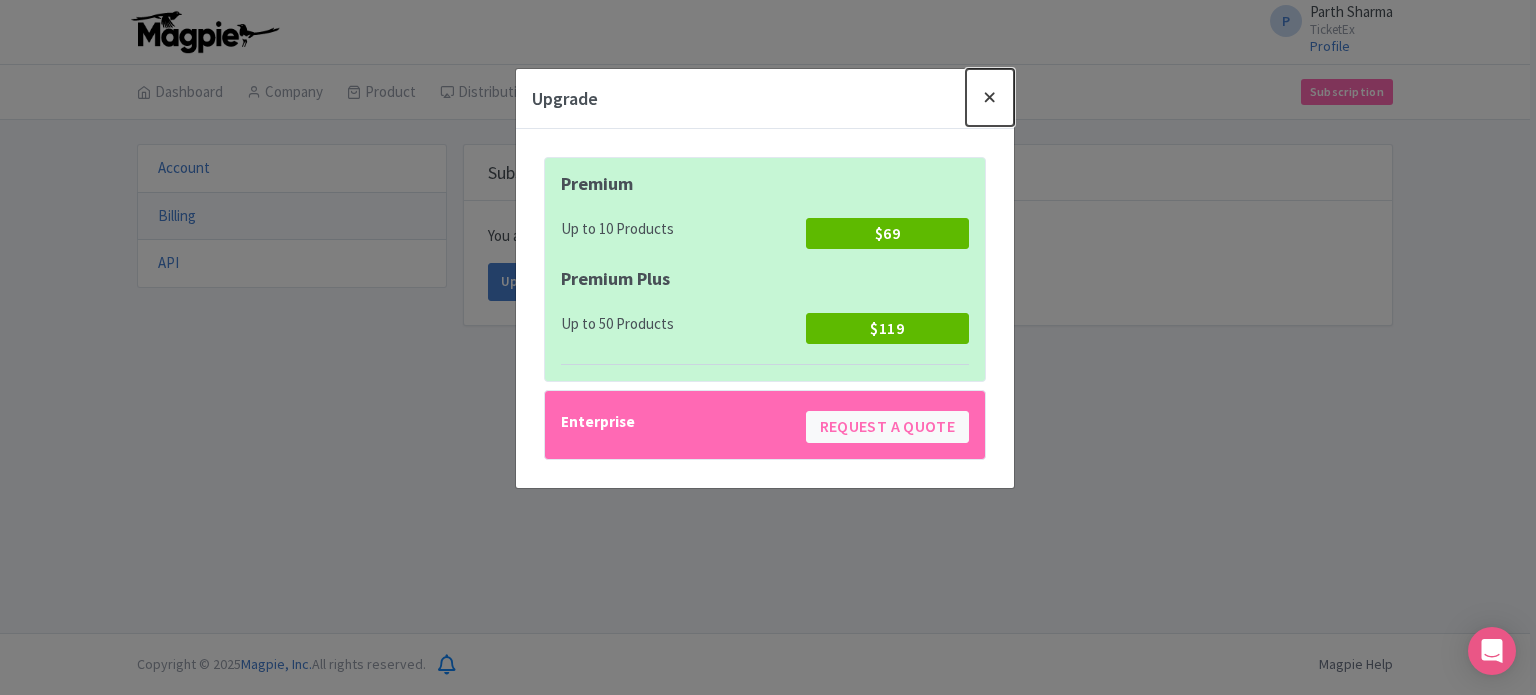 click at bounding box center (990, 97) 